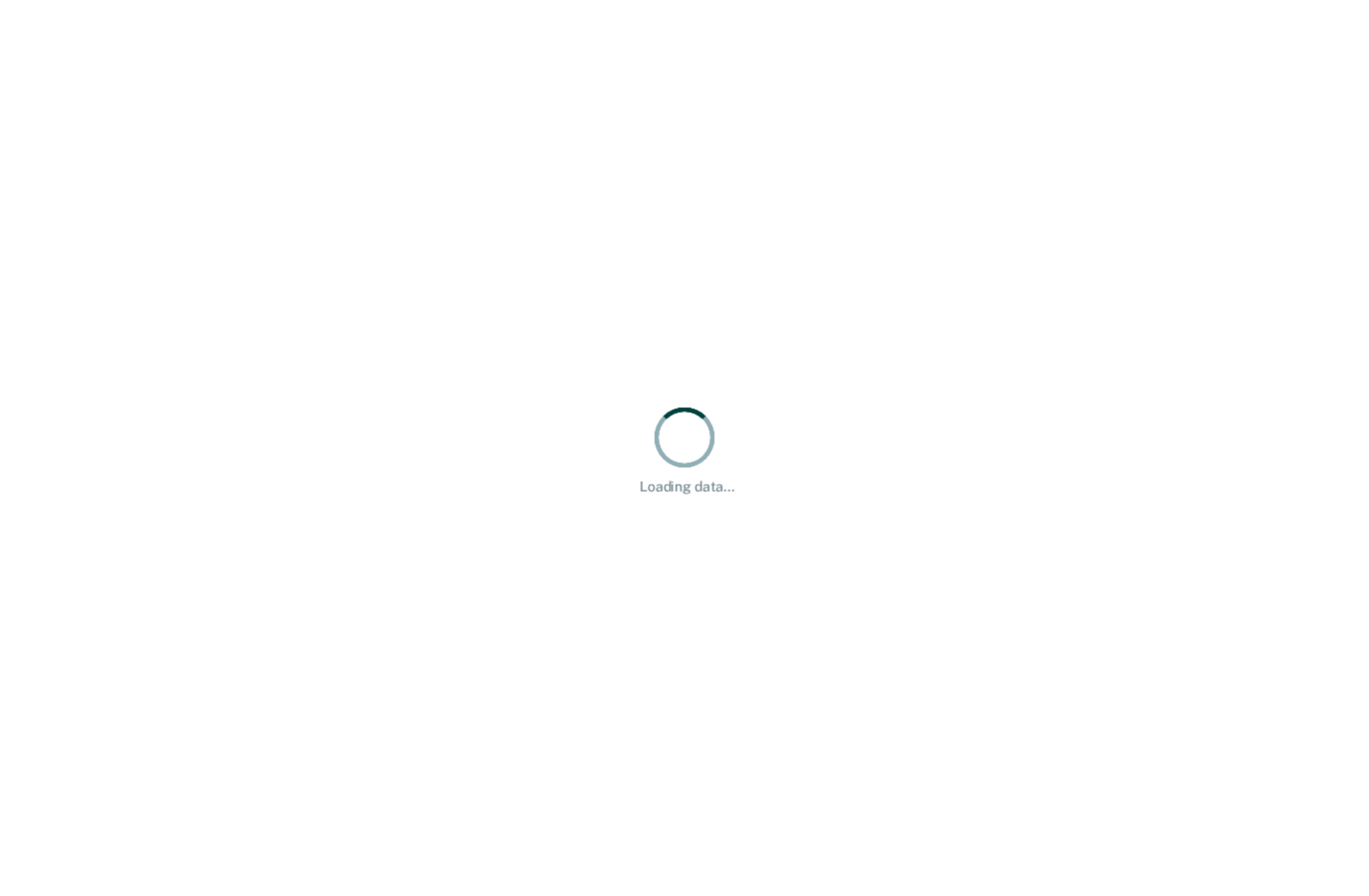 scroll, scrollTop: 0, scrollLeft: 0, axis: both 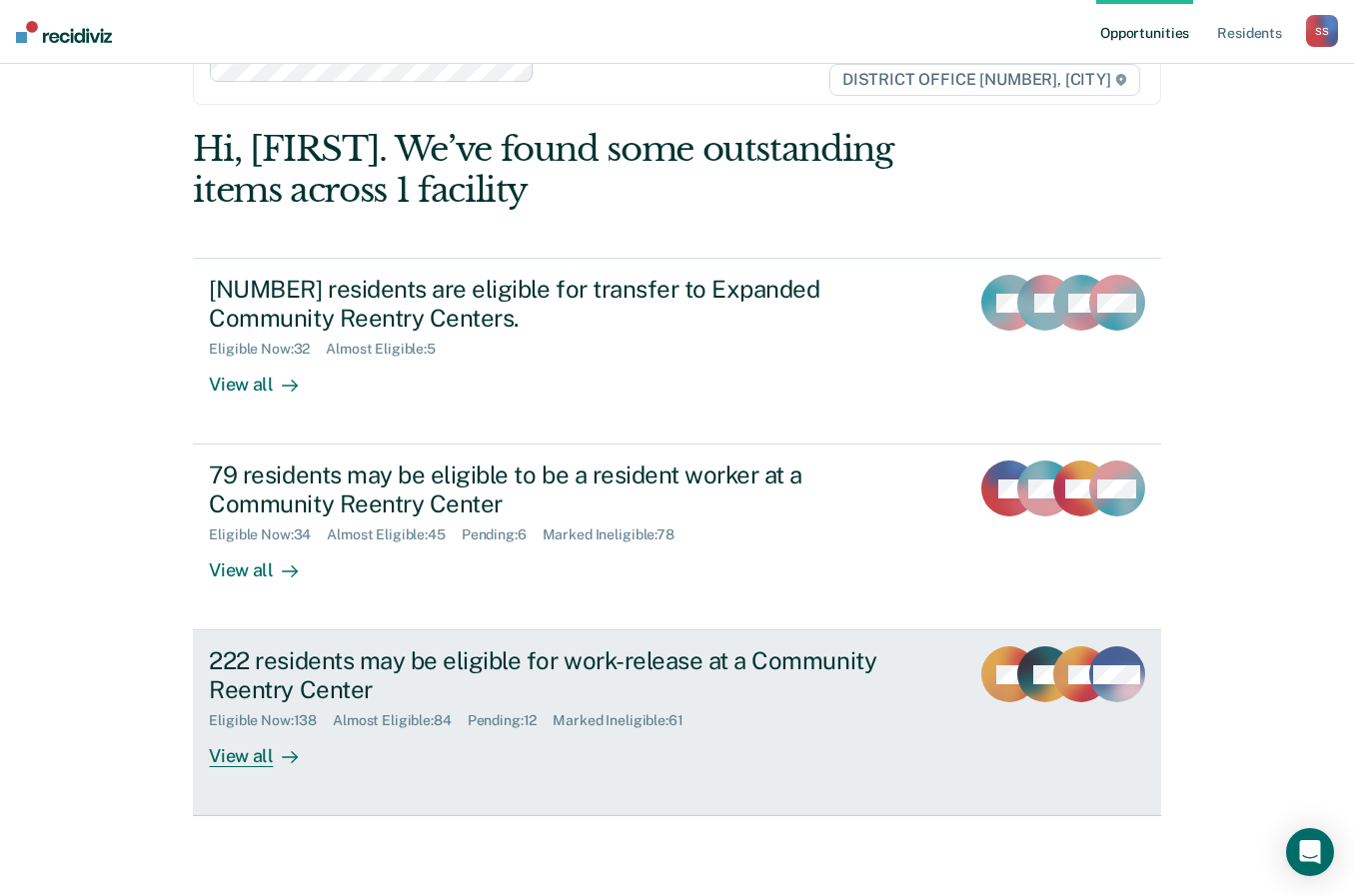 click on "222 residents may be eligible for work-release at a Community Reentry Center" at bounding box center [560, 675] 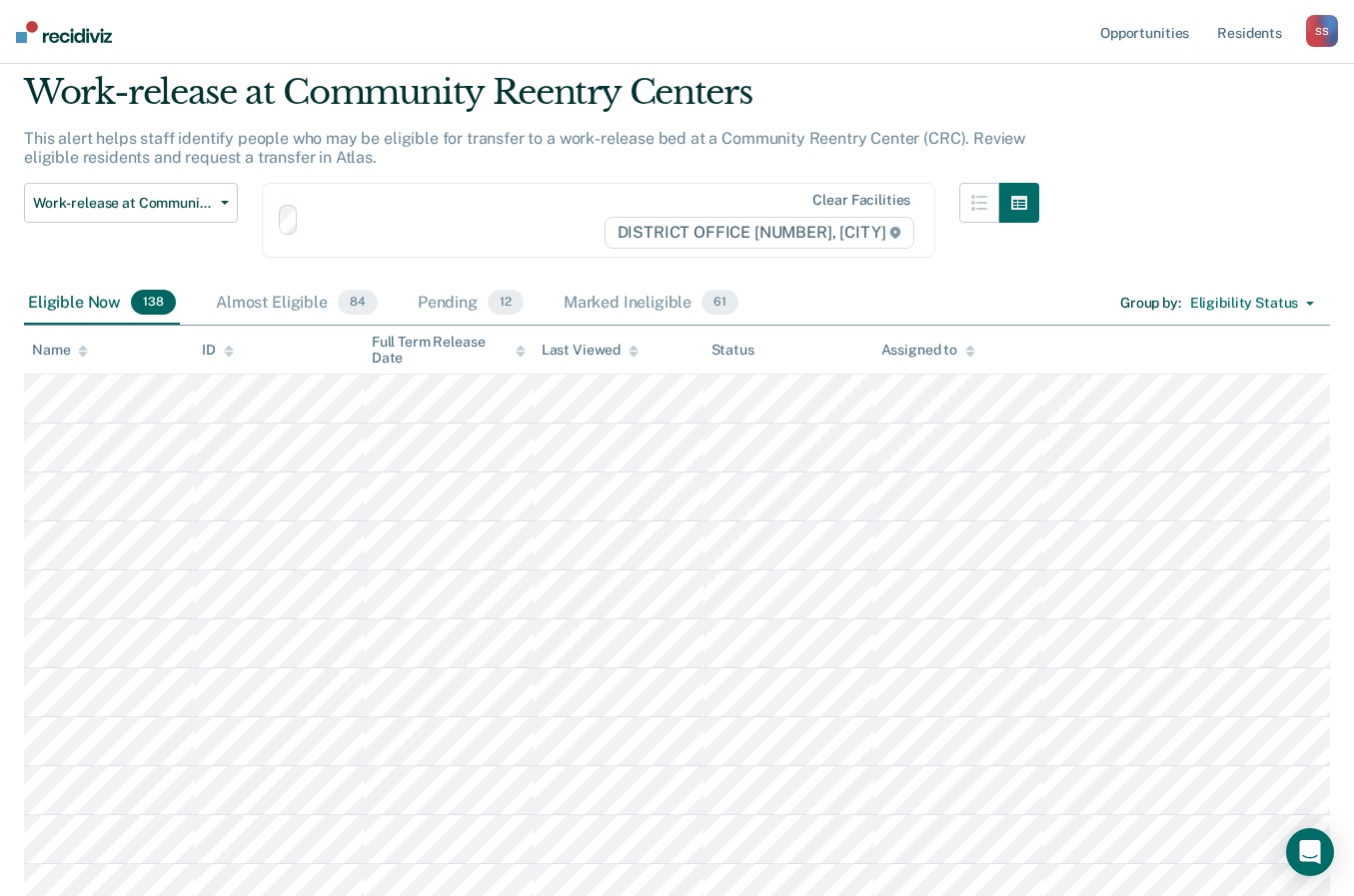 scroll, scrollTop: 0, scrollLeft: 0, axis: both 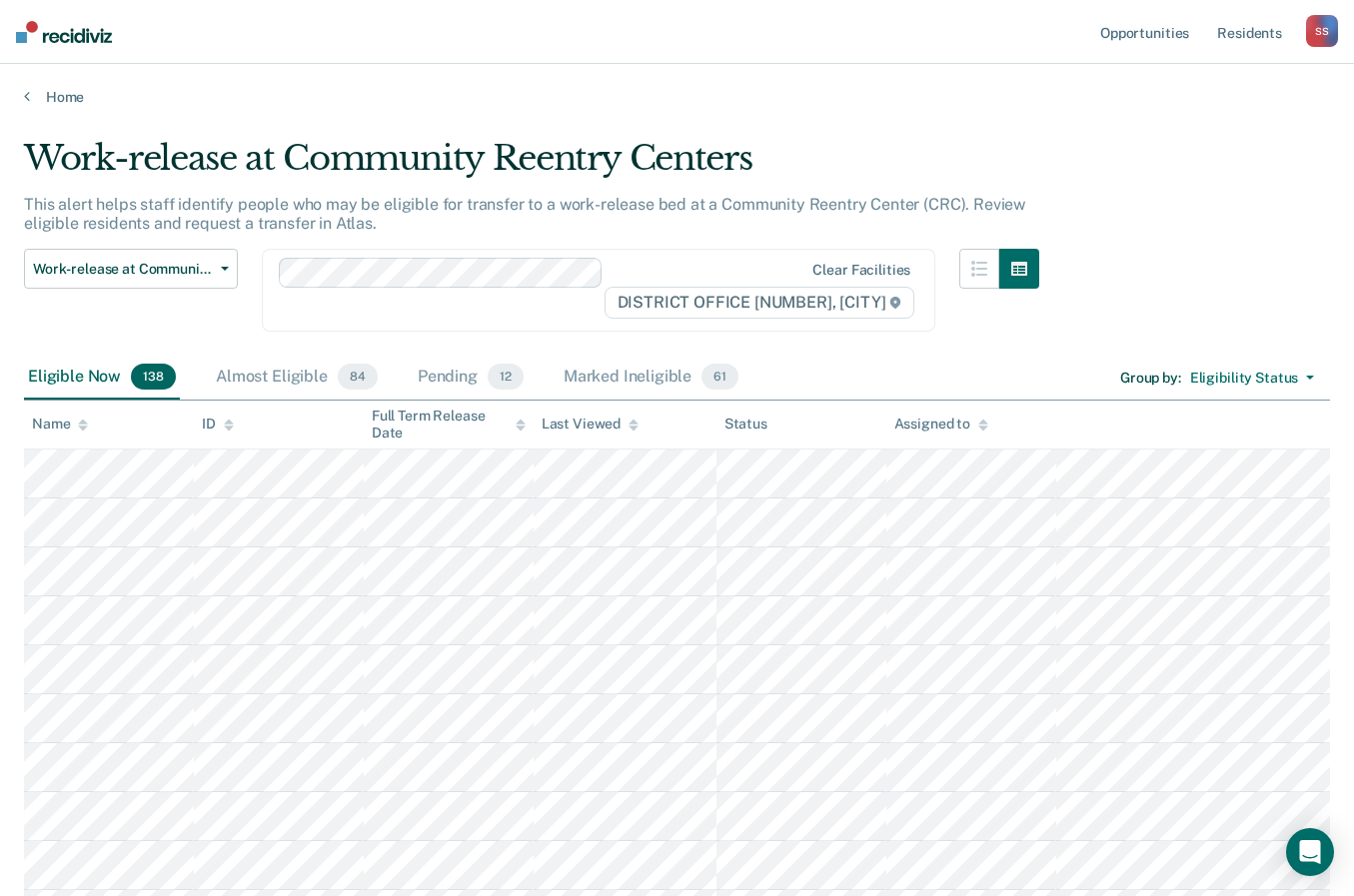 click on "Work-release at Community Reentry Centers   This alert helps staff identify people who may be eligible for transfer to a work-release bed at a Community Reentry Center (CRC). Review eligible residents and request a transfer in Atlas. Work-release at Community Reentry Centers Expanded Community Reentry Centers Resident worker at Community Reentry Centers Work-release at Community Reentry Centers Clear   facilities DISTRICT OFFICE 7, IDAHO FALLS   Eligible Now 138 Almost Eligible 84 Pending 12 Marked Ineligible 61 Group by :  Eligibility Status Eligibility Status Gender Gender - Transgender Only
To pick up a draggable item, press the space bar.
While dragging, use the arrow keys to move the item.
Press space again to drop the item in its new position, or press escape to cancel.
Name ID Full Term Release Date Last Viewed Status Assigned to" at bounding box center (677, 3724) 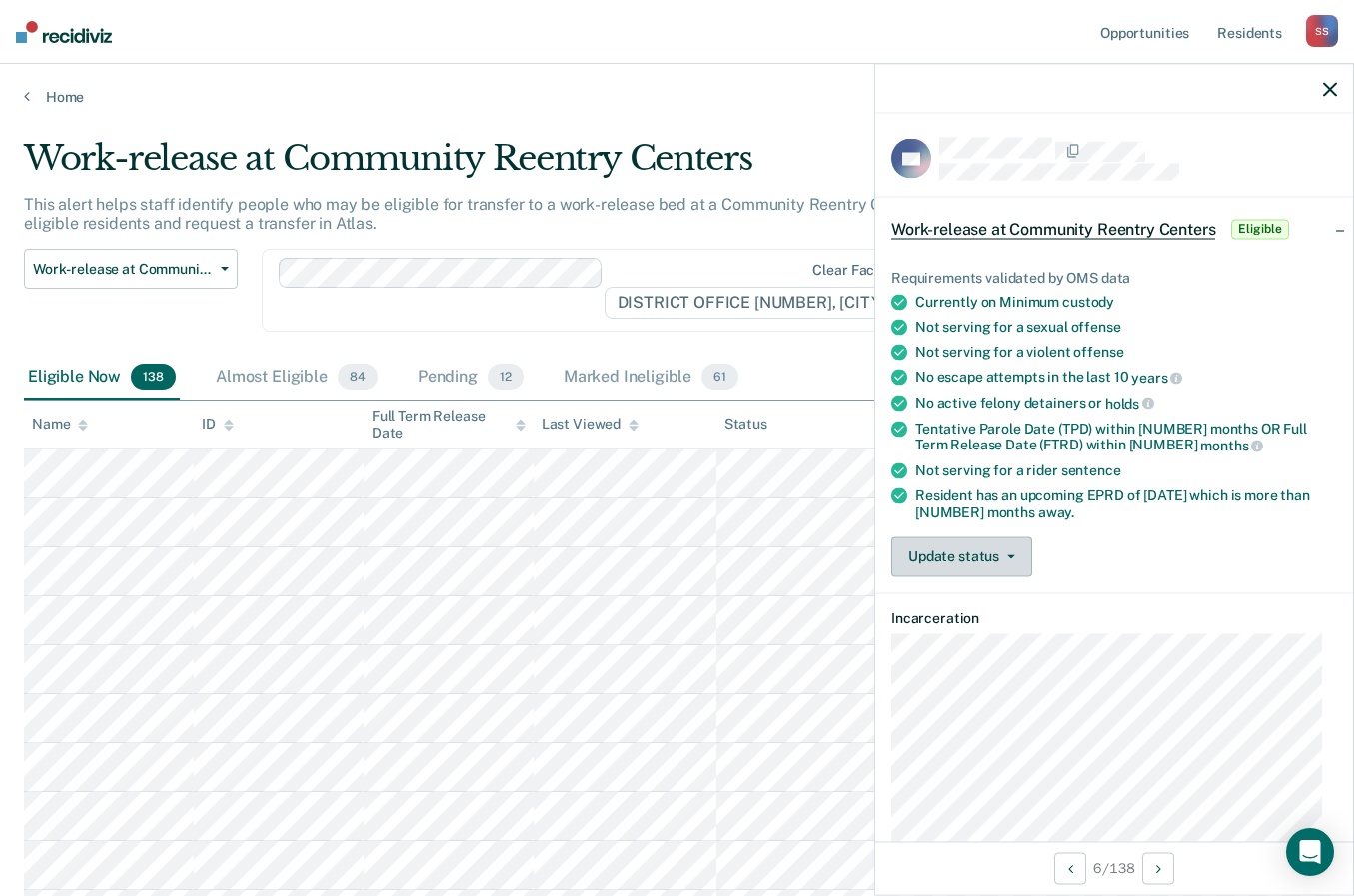 click on "Update status" at bounding box center (961, 556) 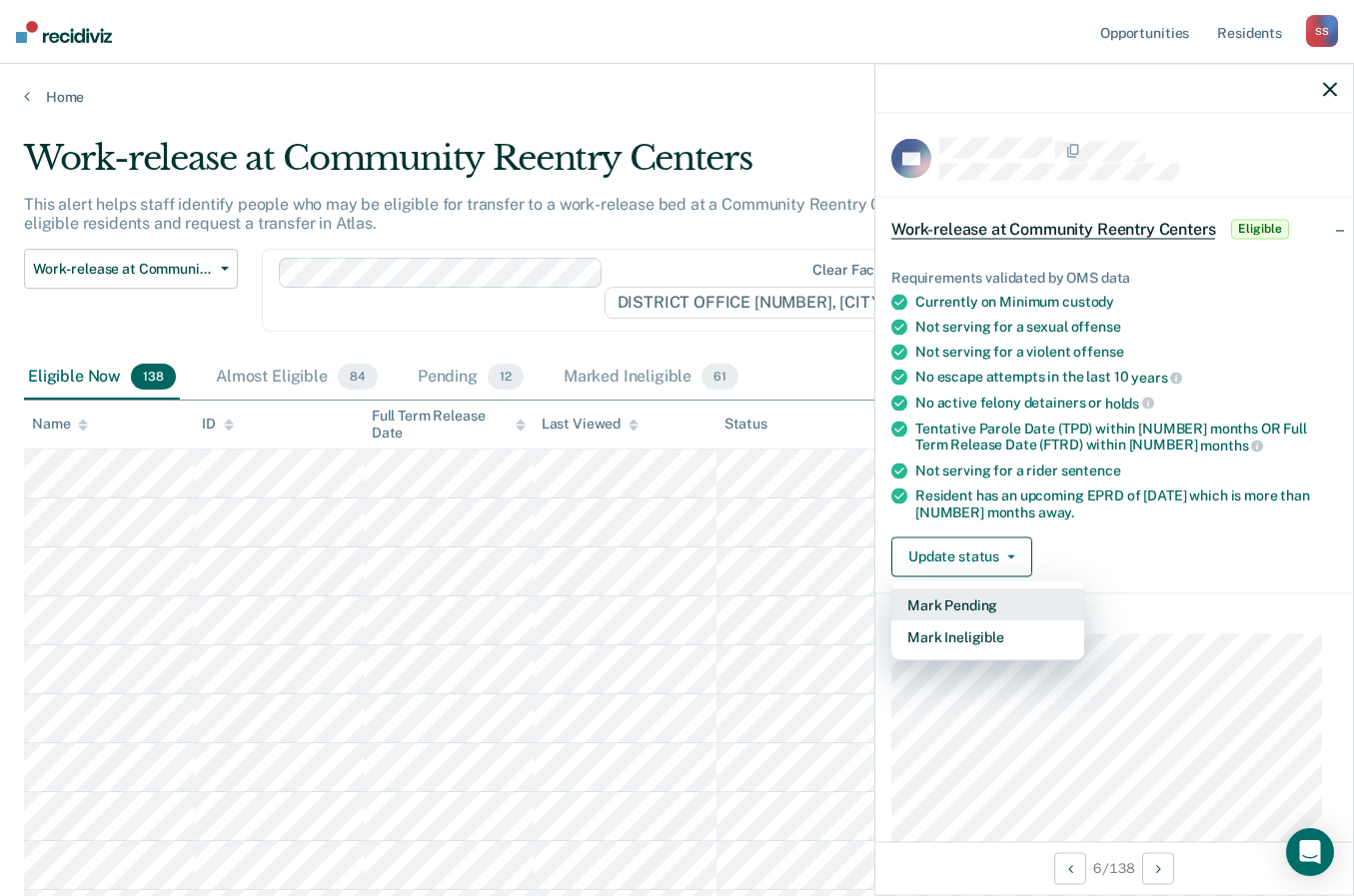 click on "Mark Pending" at bounding box center (987, 604) 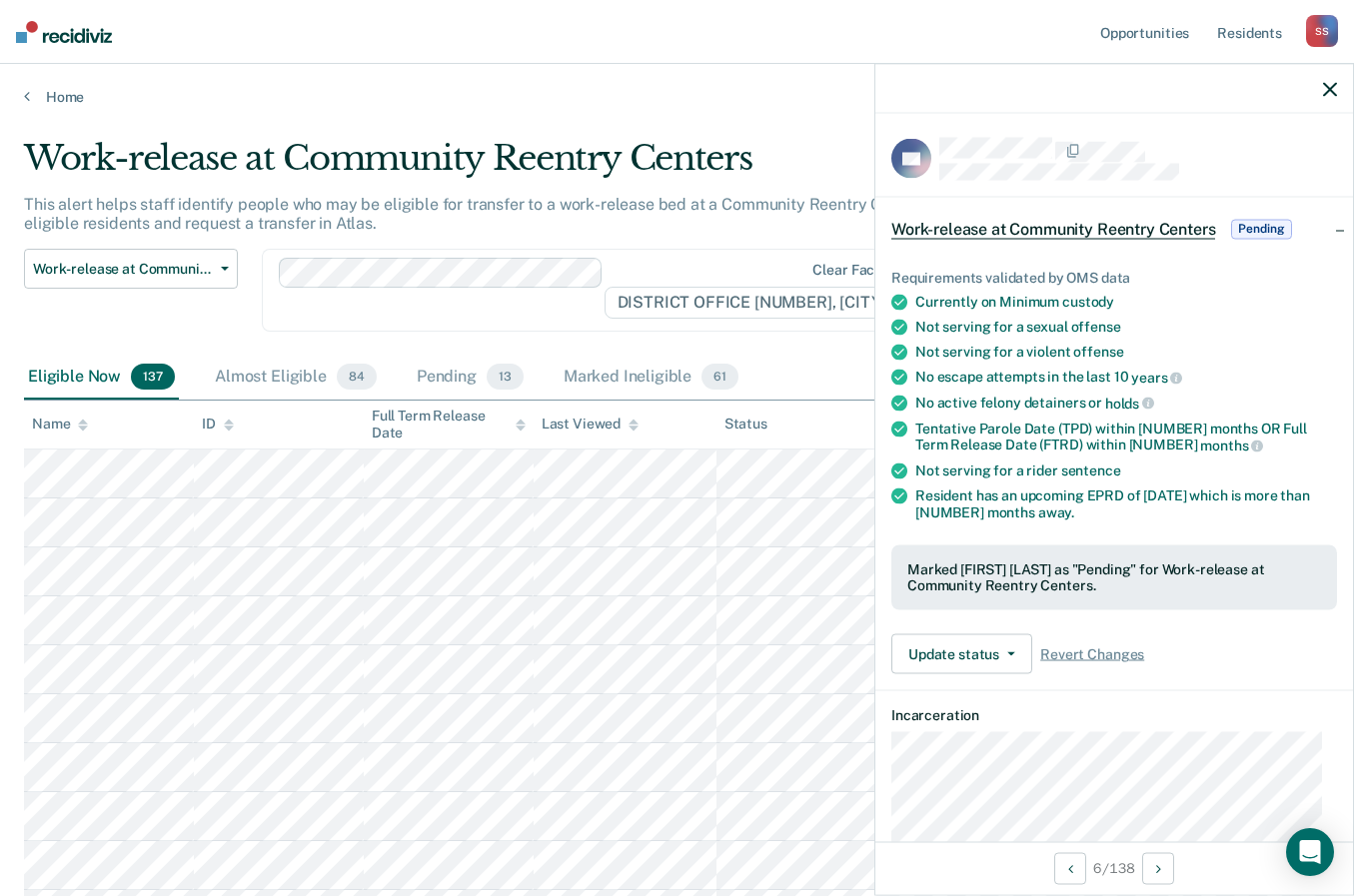 scroll, scrollTop: 1290, scrollLeft: 0, axis: vertical 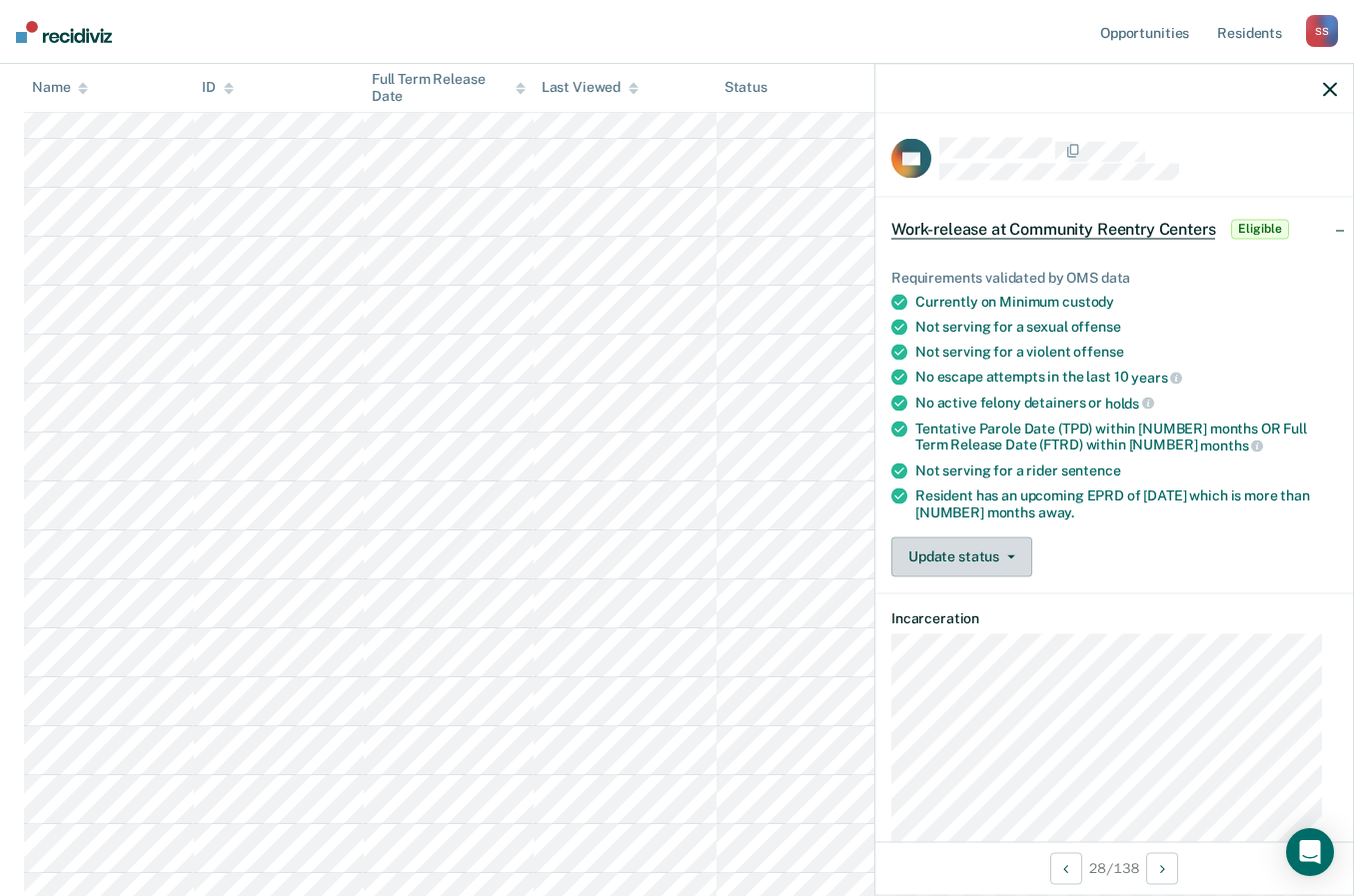 click on "Update status" at bounding box center (961, 556) 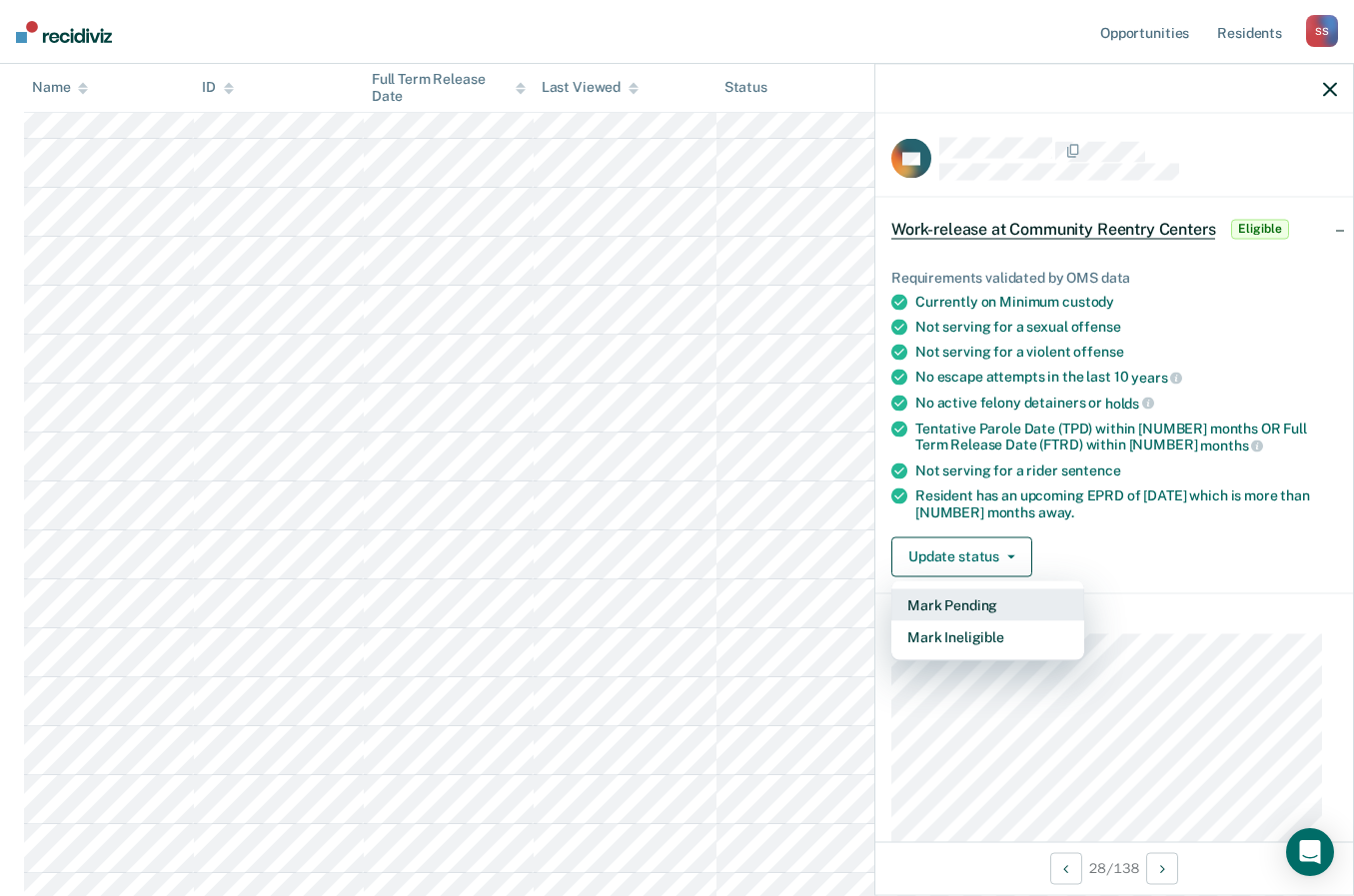 click on "Mark Pending" at bounding box center (987, 604) 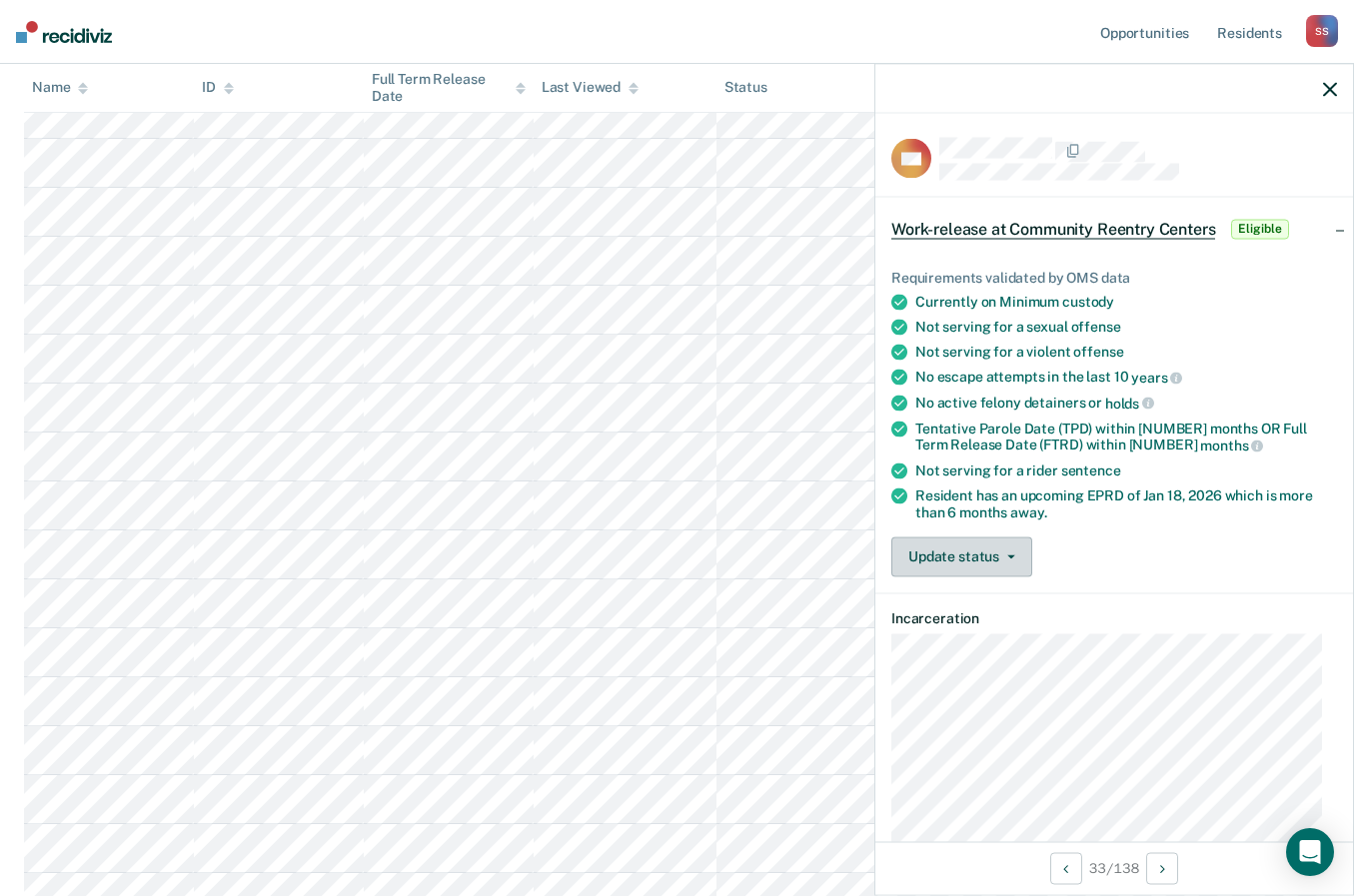 click on "Update status" at bounding box center (961, 556) 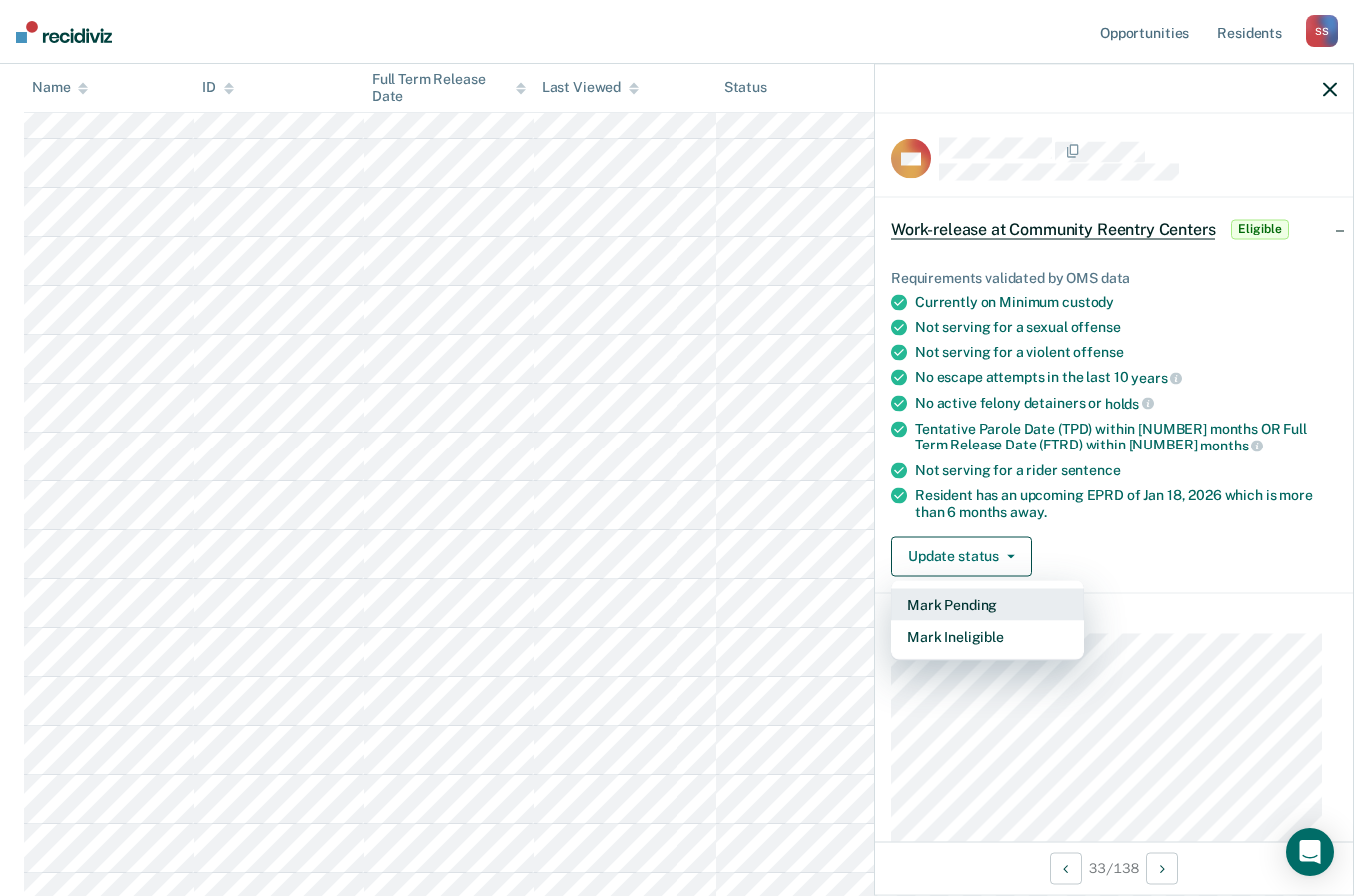 click on "Mark Pending" at bounding box center (987, 604) 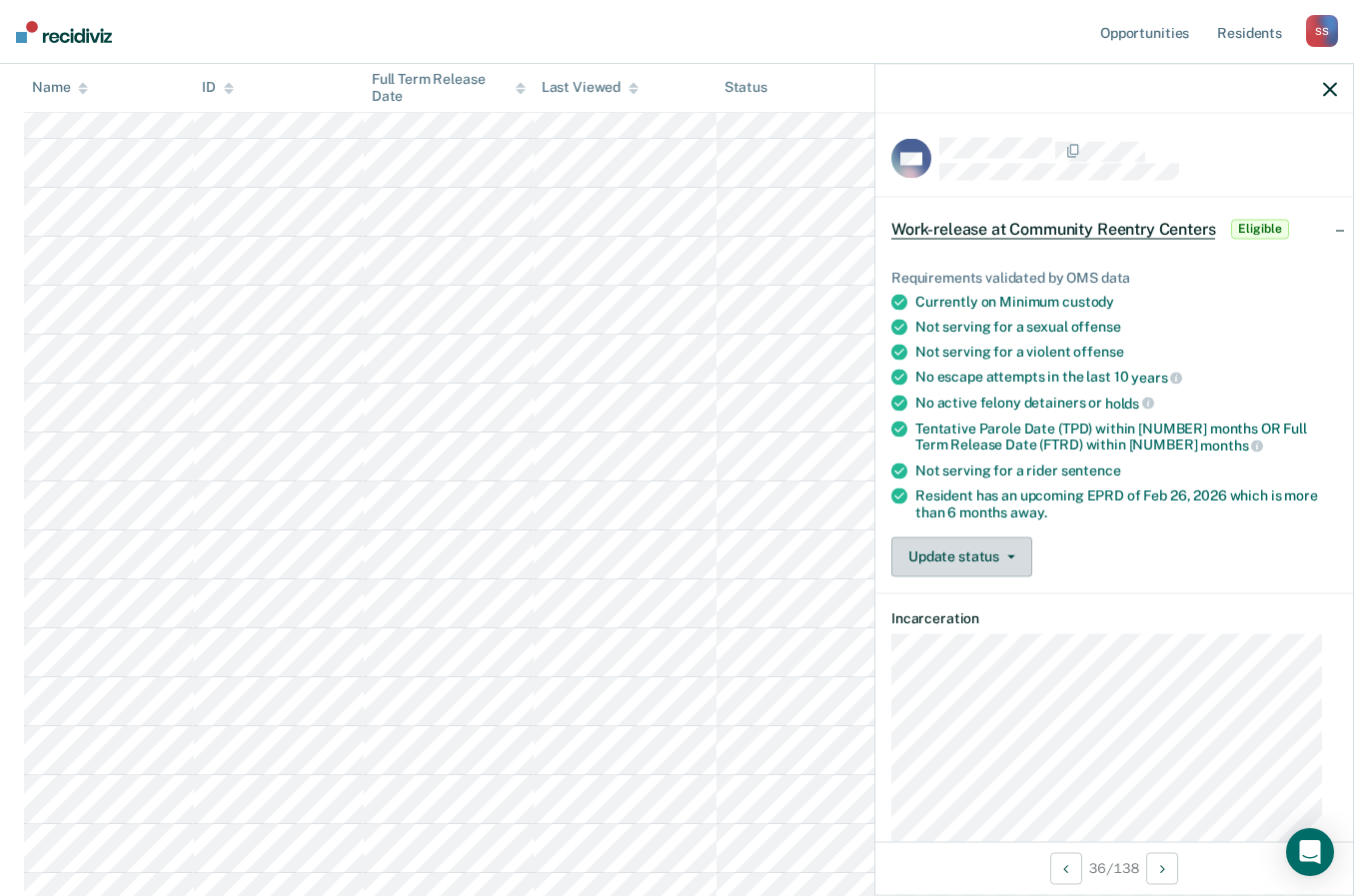click on "Update status" at bounding box center [961, 556] 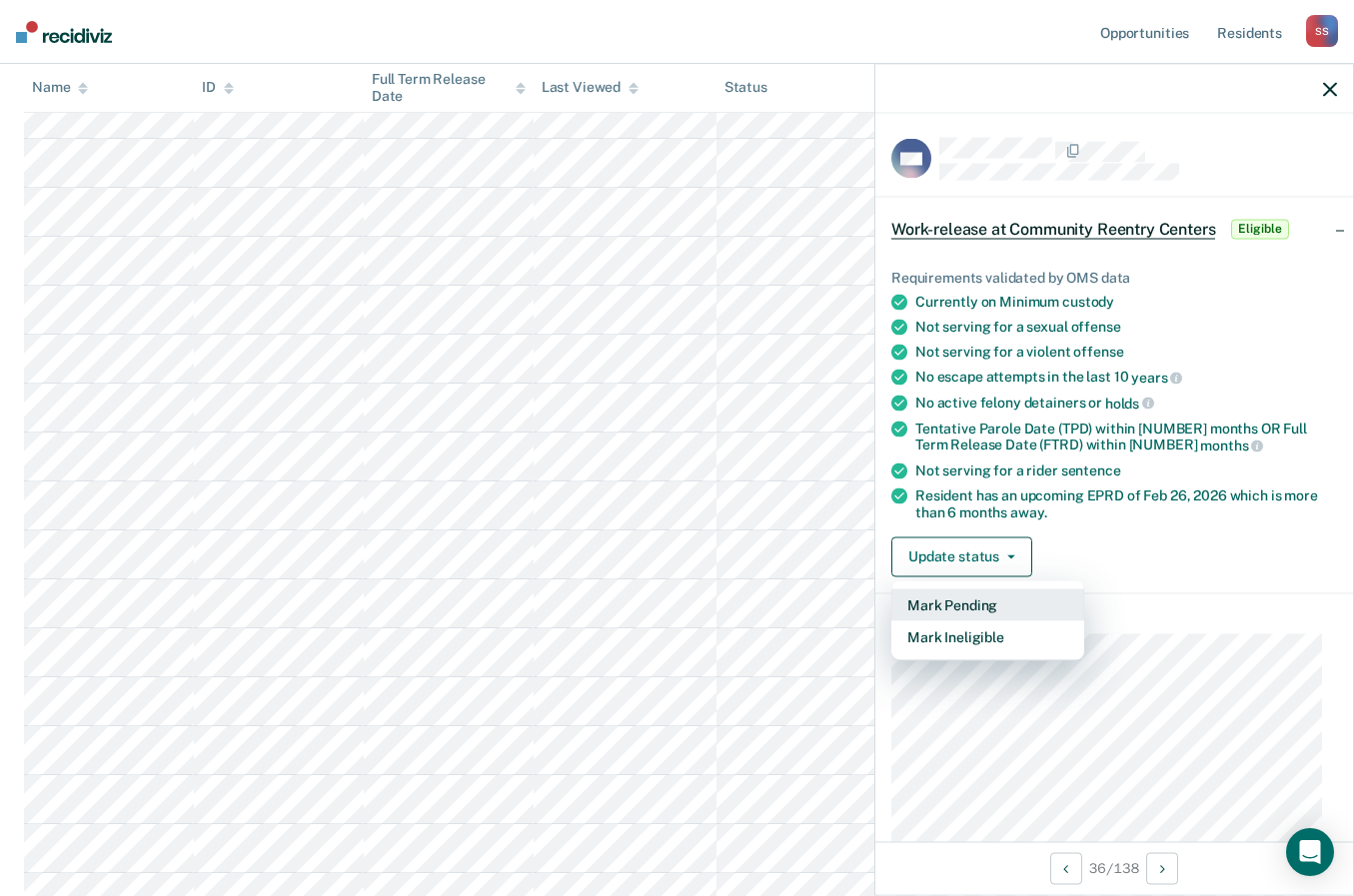 click on "Mark Pending" at bounding box center [987, 604] 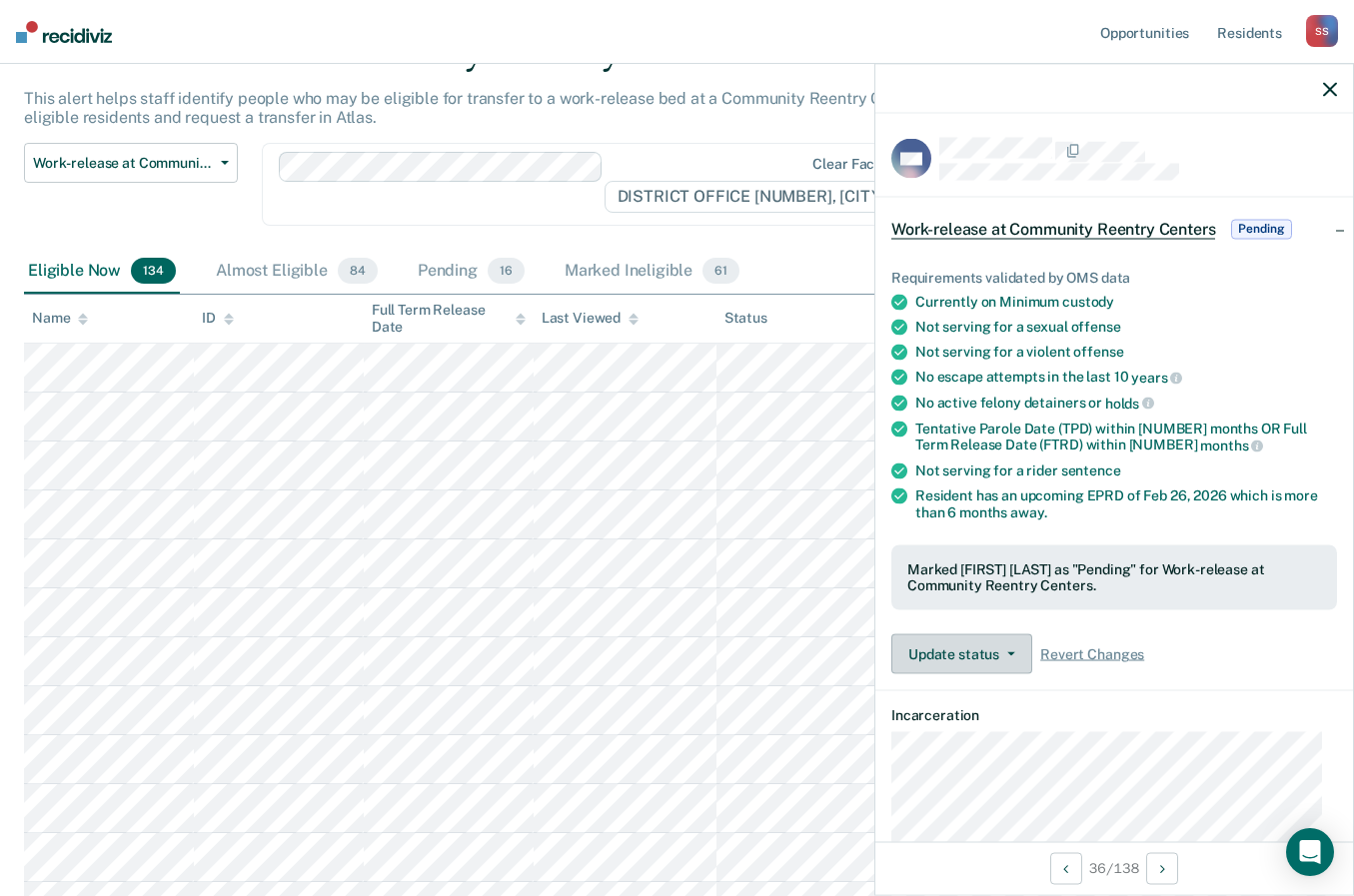 scroll, scrollTop: 0, scrollLeft: 0, axis: both 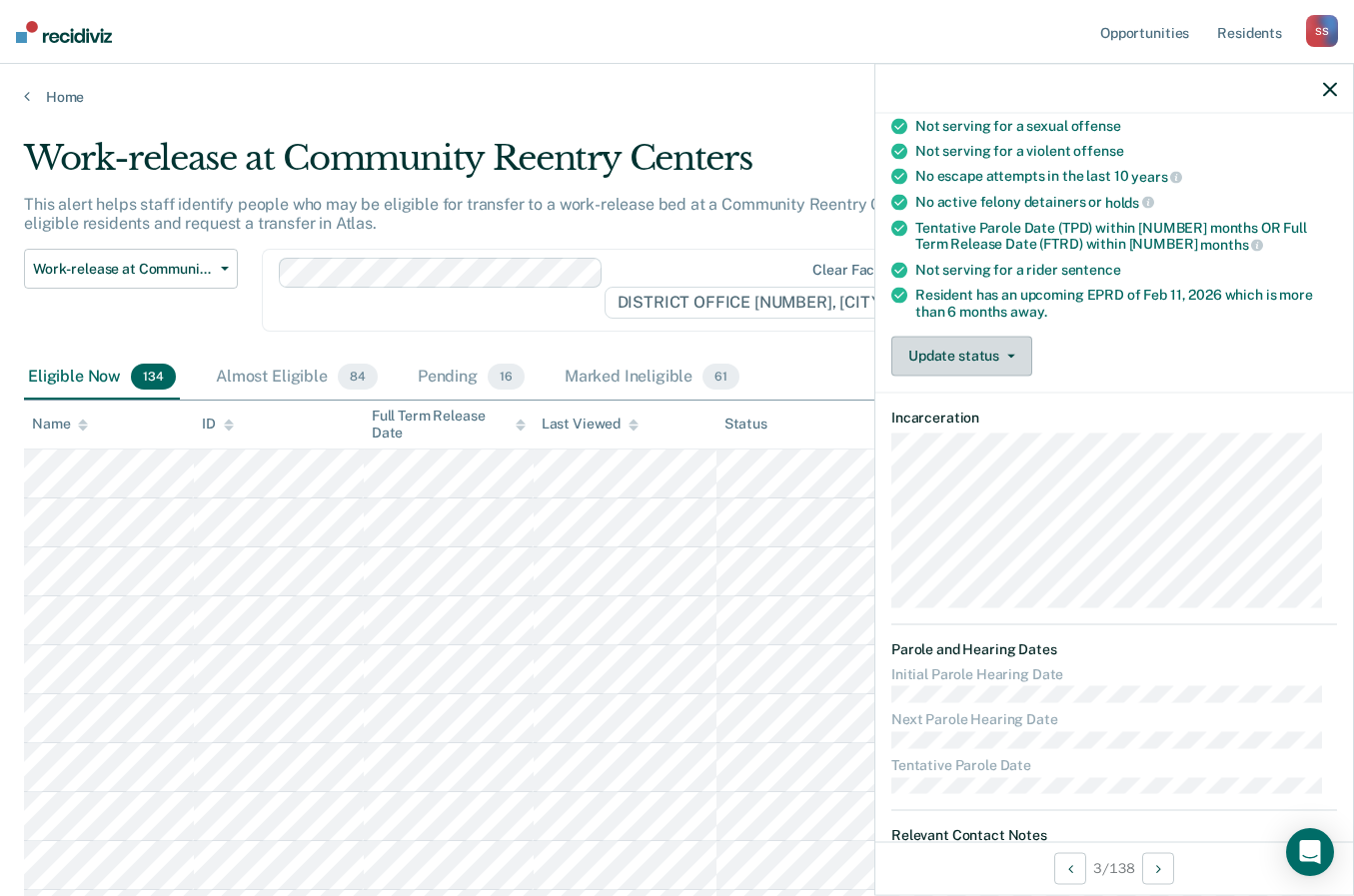 click on "Update status" at bounding box center [961, 356] 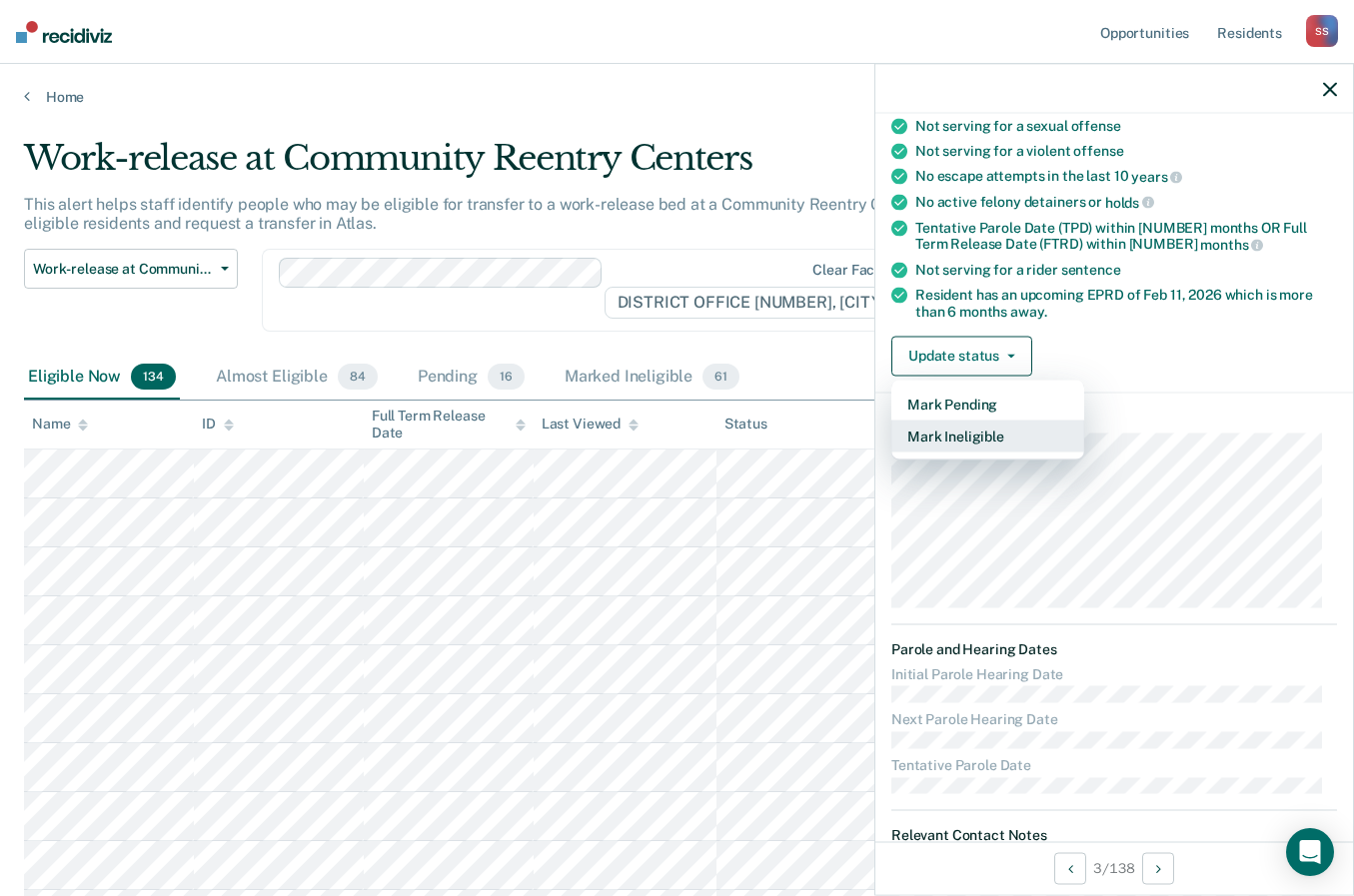 click on "Mark Ineligible" at bounding box center (987, 436) 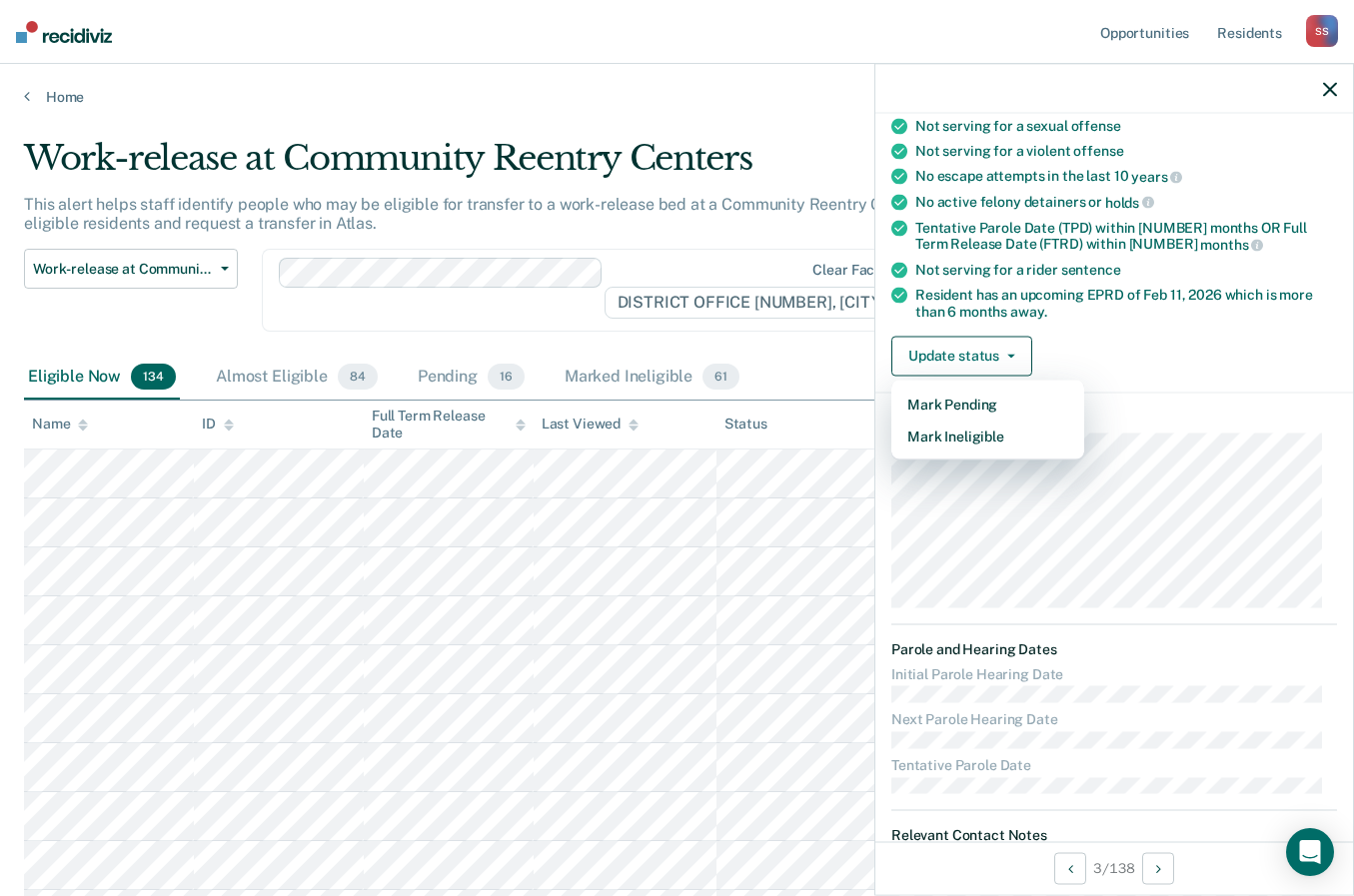 scroll, scrollTop: 0, scrollLeft: 0, axis: both 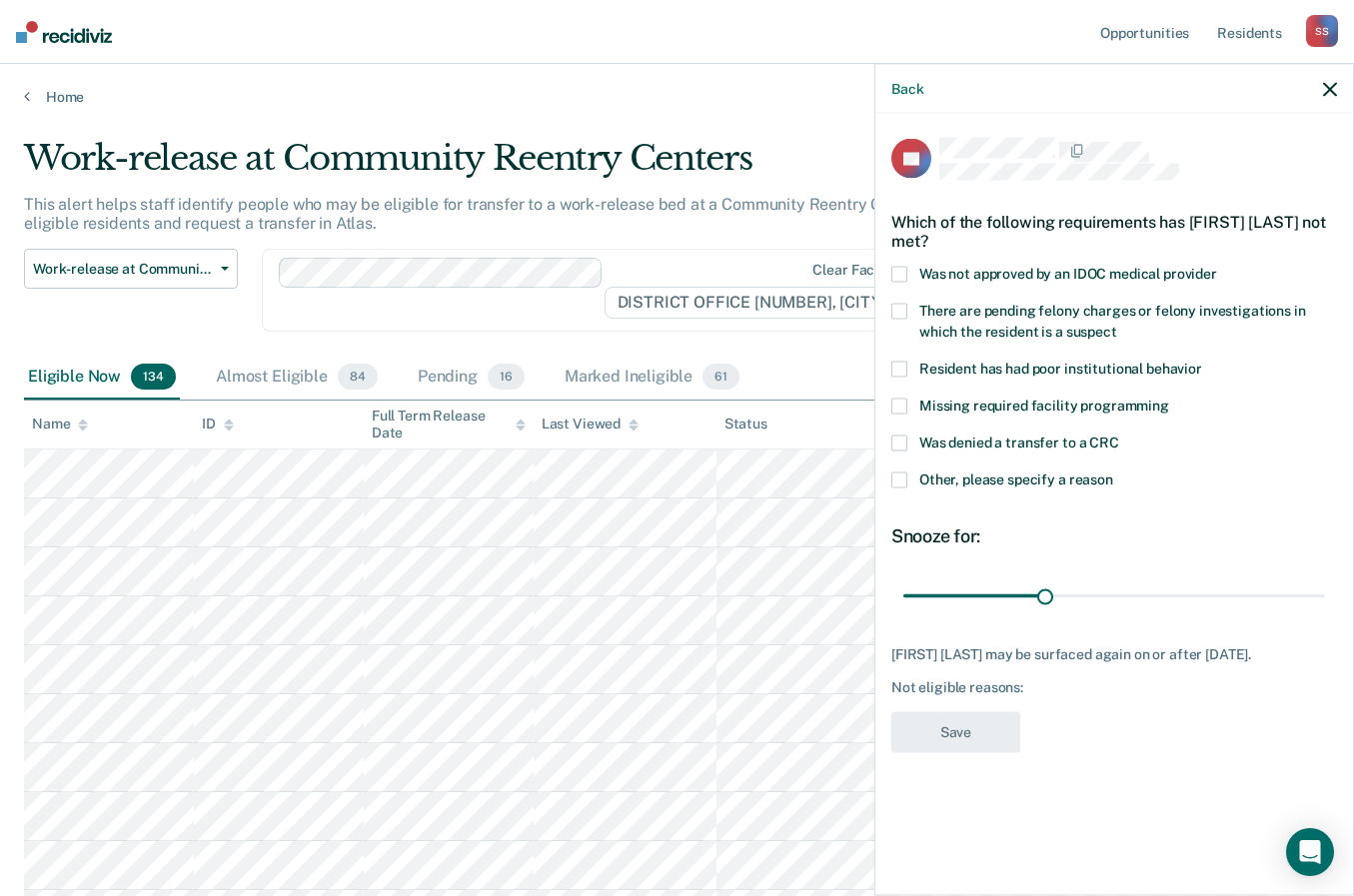 click at bounding box center (899, 480) 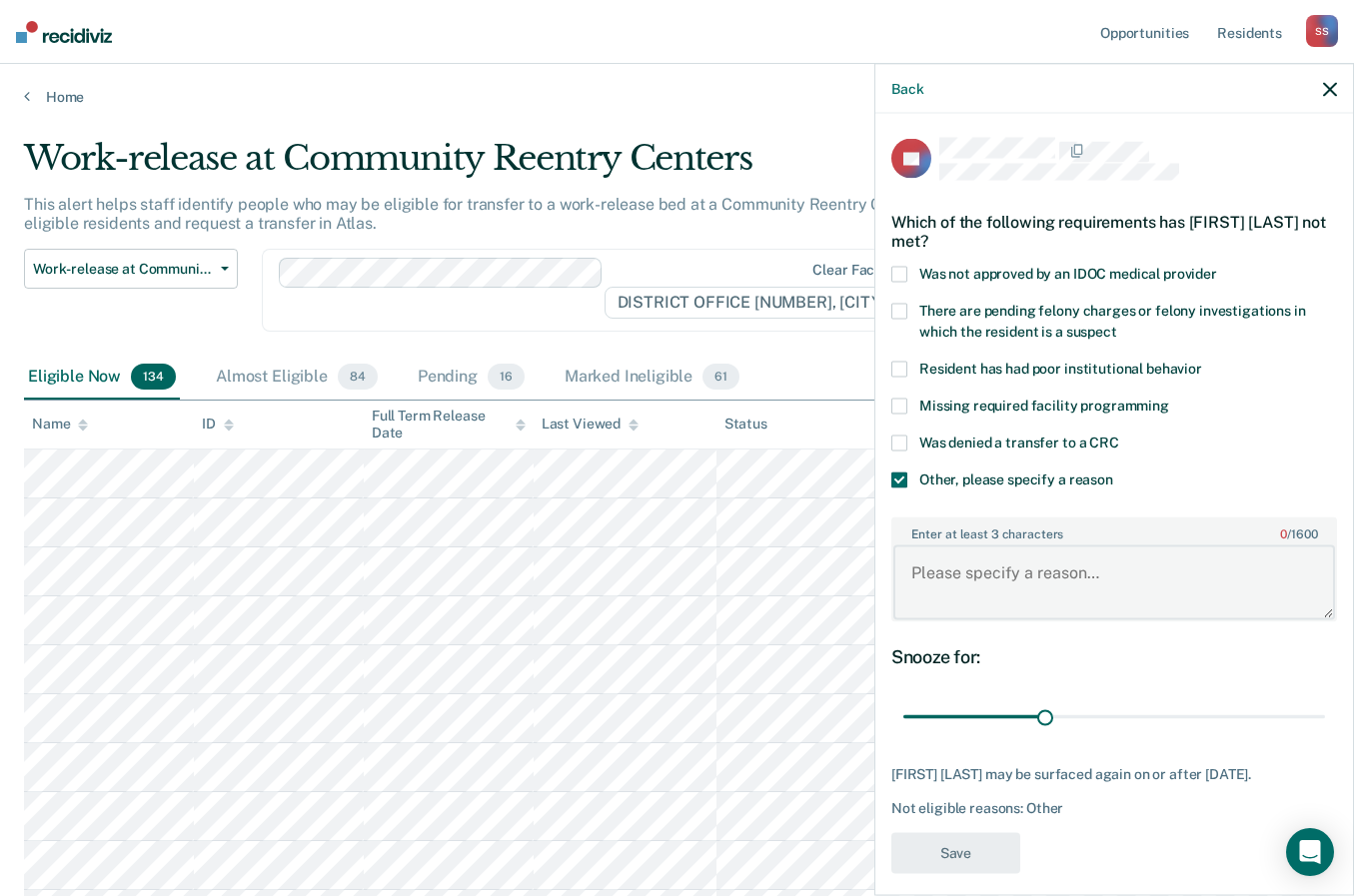 click on "Enter at least 3 characters 0  /  1600" at bounding box center [1114, 582] 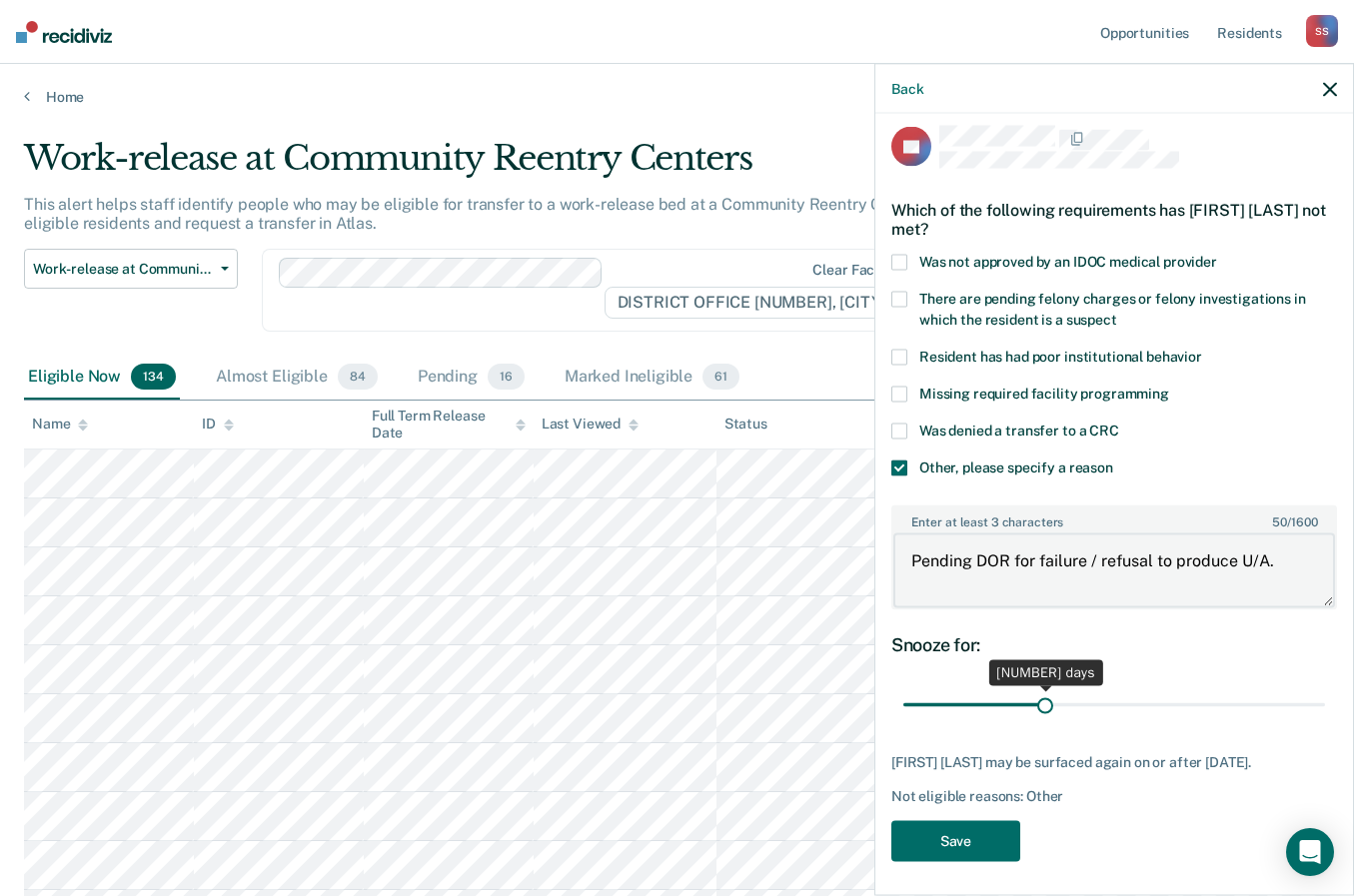 scroll, scrollTop: 16, scrollLeft: 0, axis: vertical 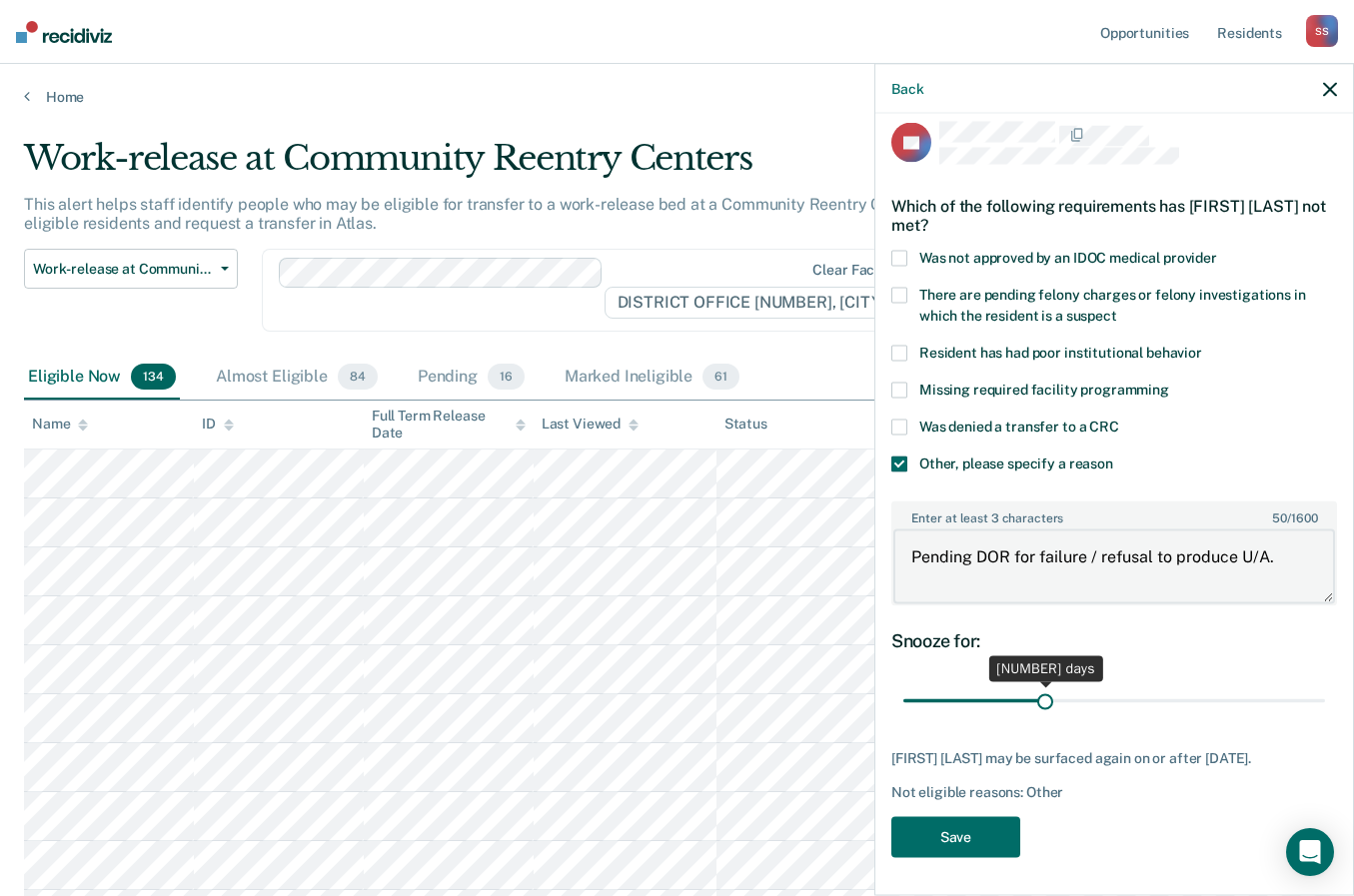type on "Pending DOR for failure / refusal to produce U/A." 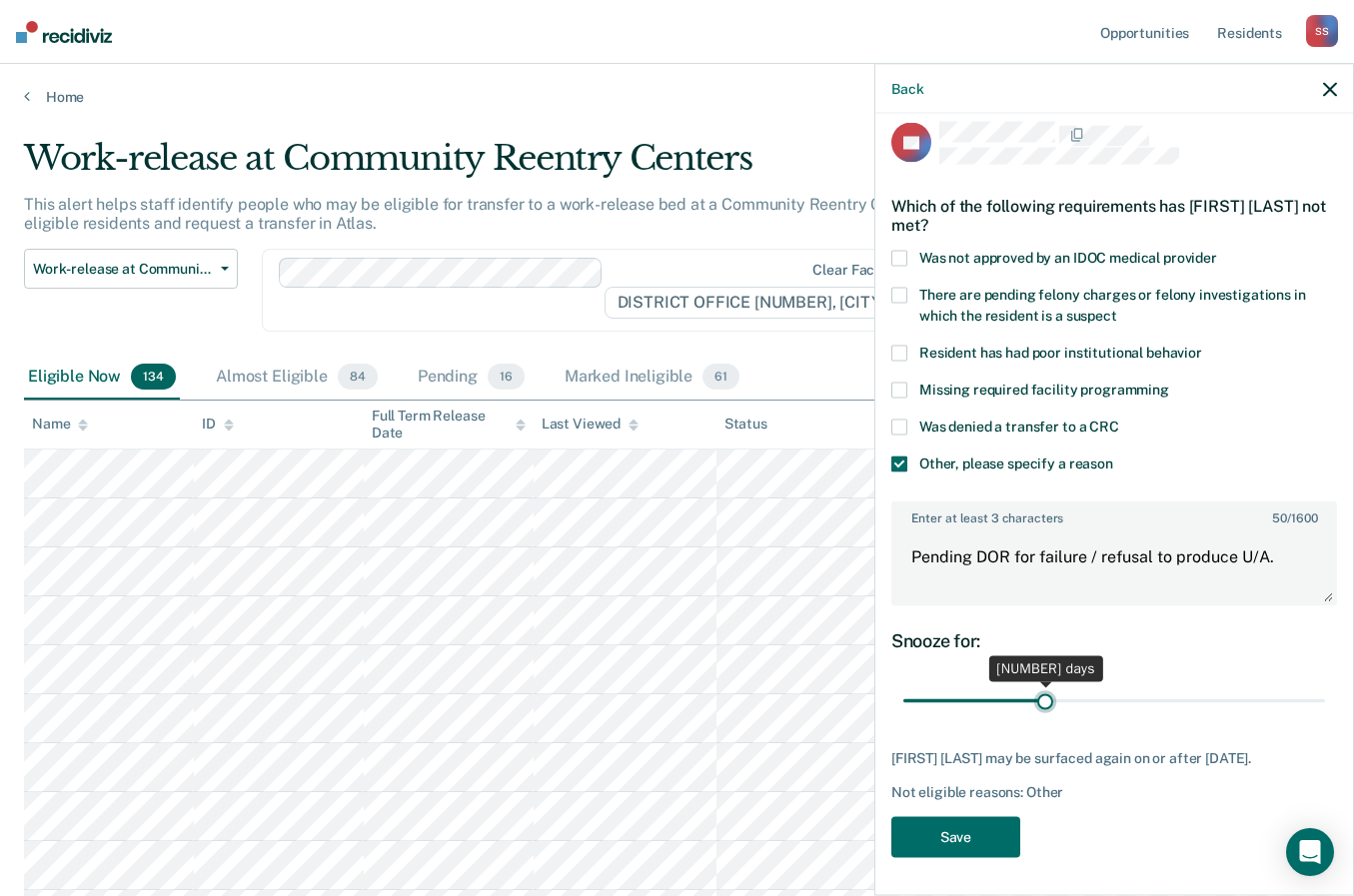 click at bounding box center (1114, 700) 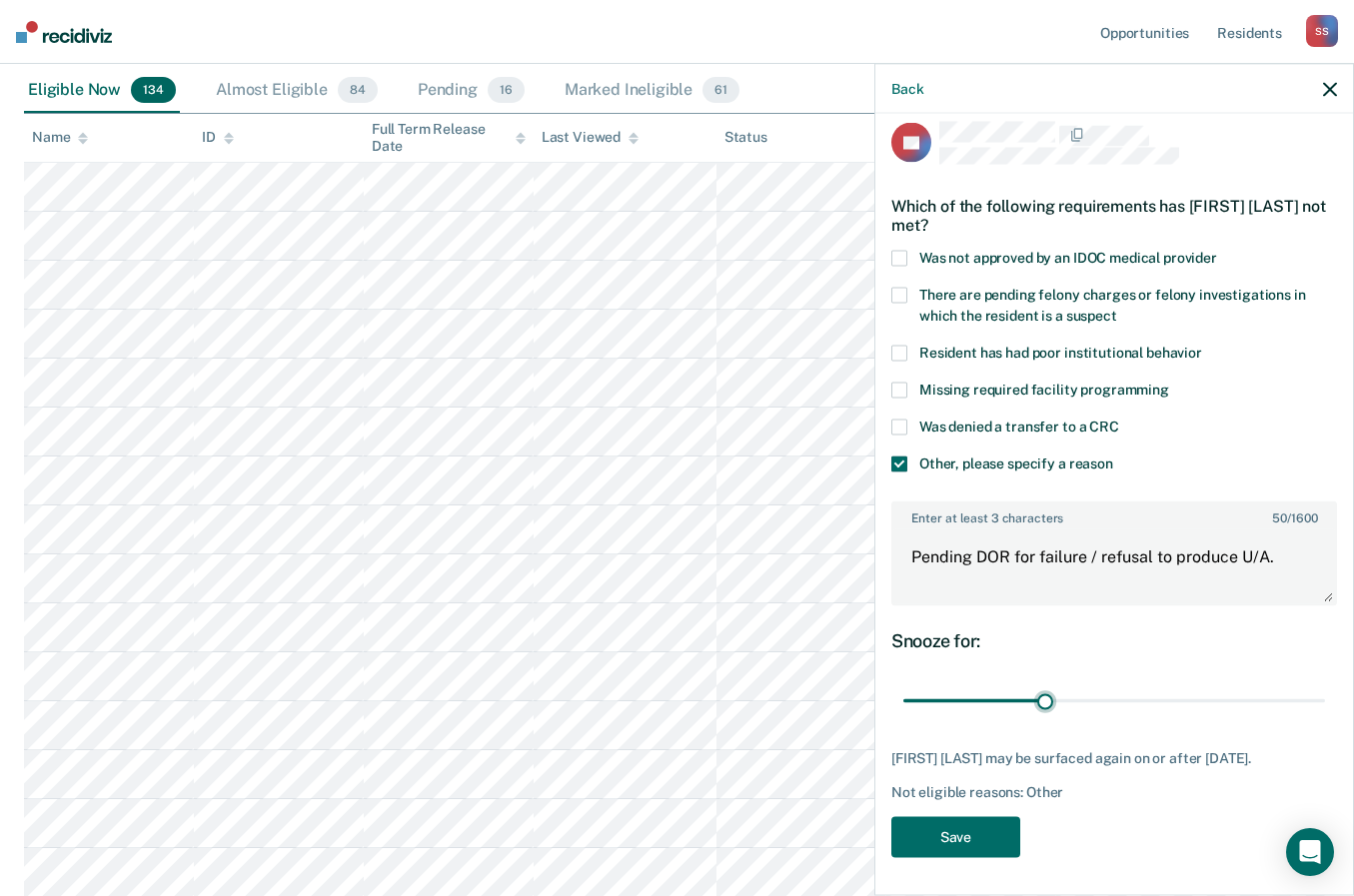 scroll, scrollTop: 300, scrollLeft: 0, axis: vertical 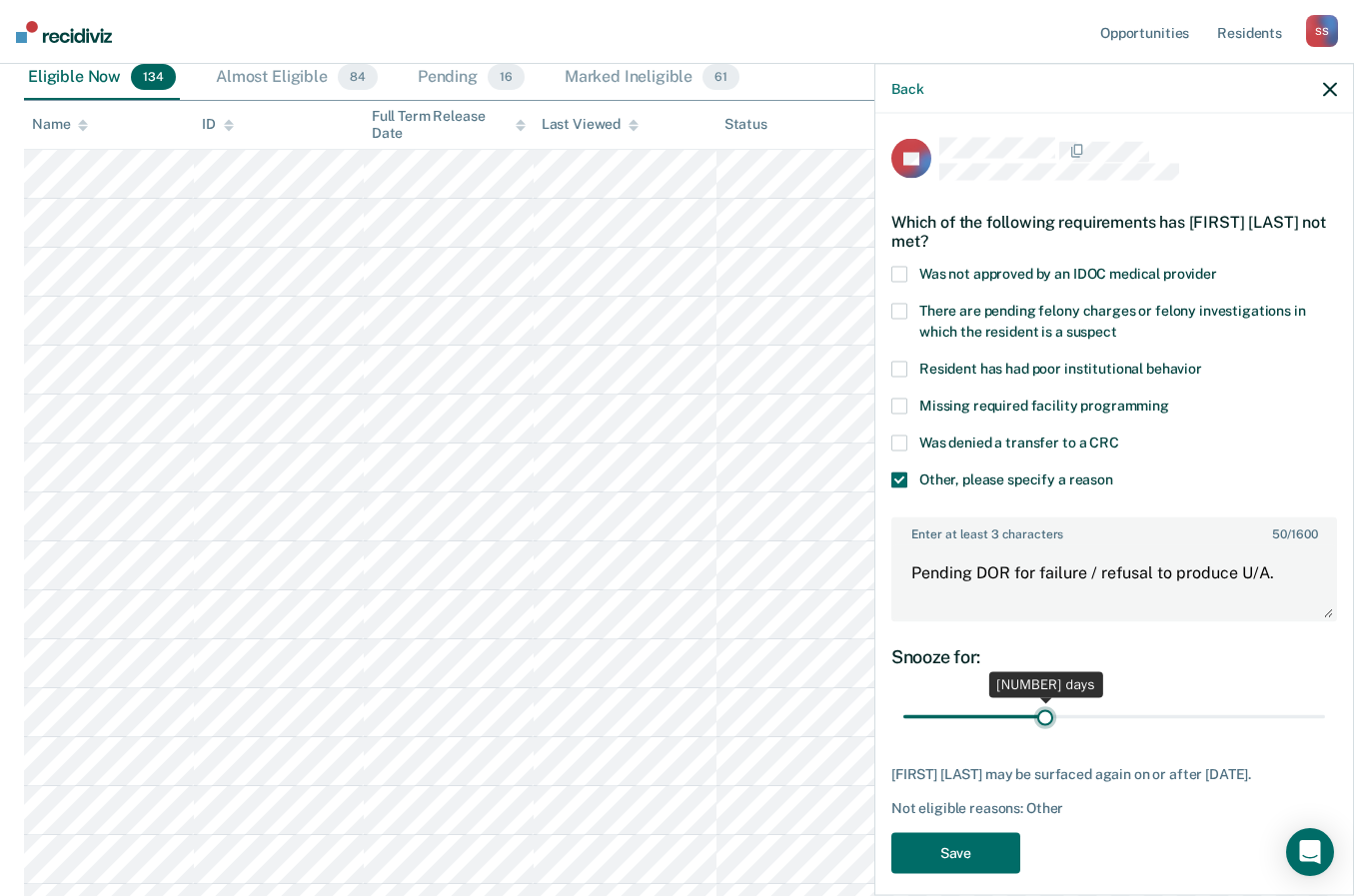 click at bounding box center [1114, 716] 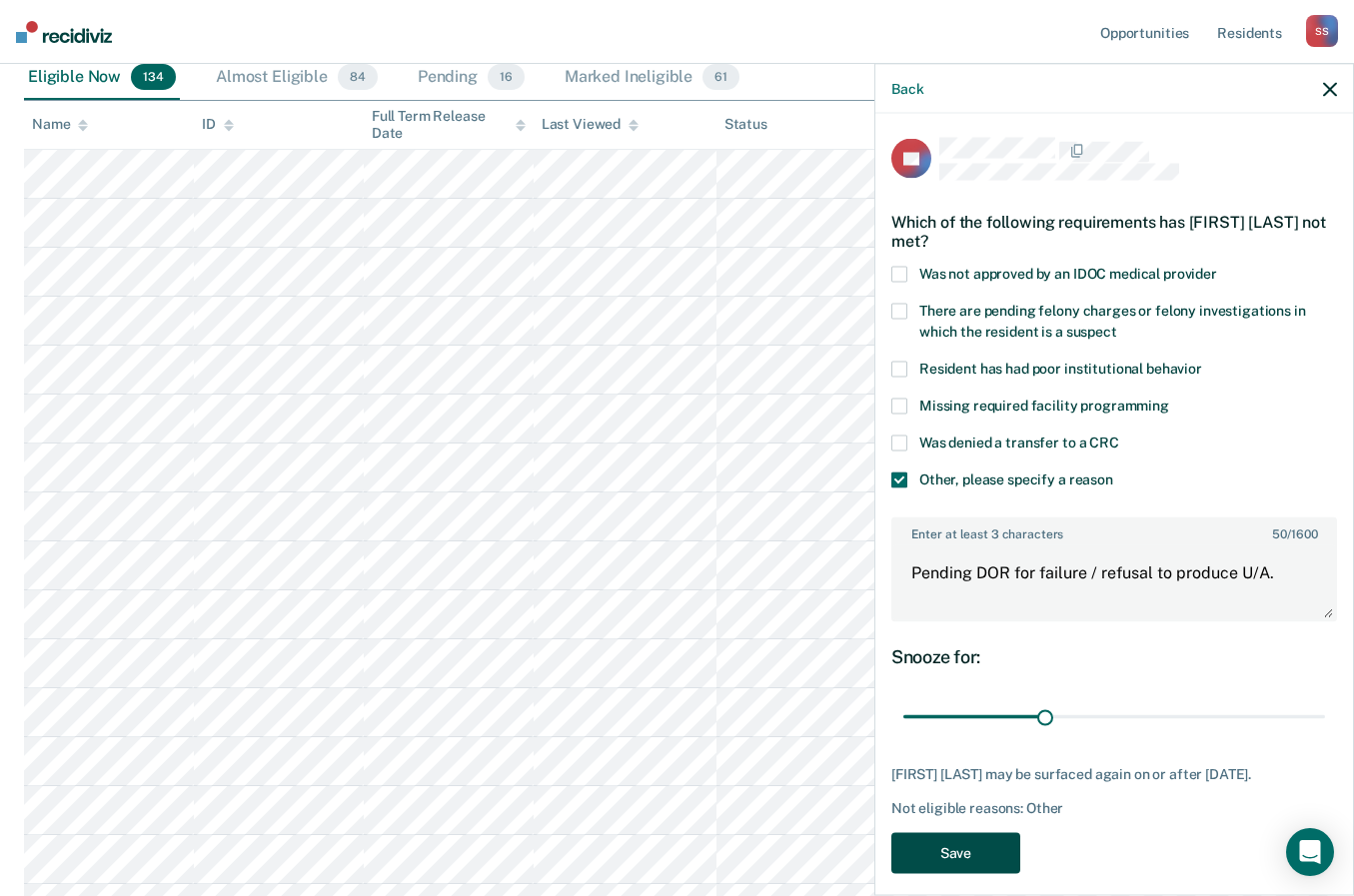 click on "Save" at bounding box center [955, 852] 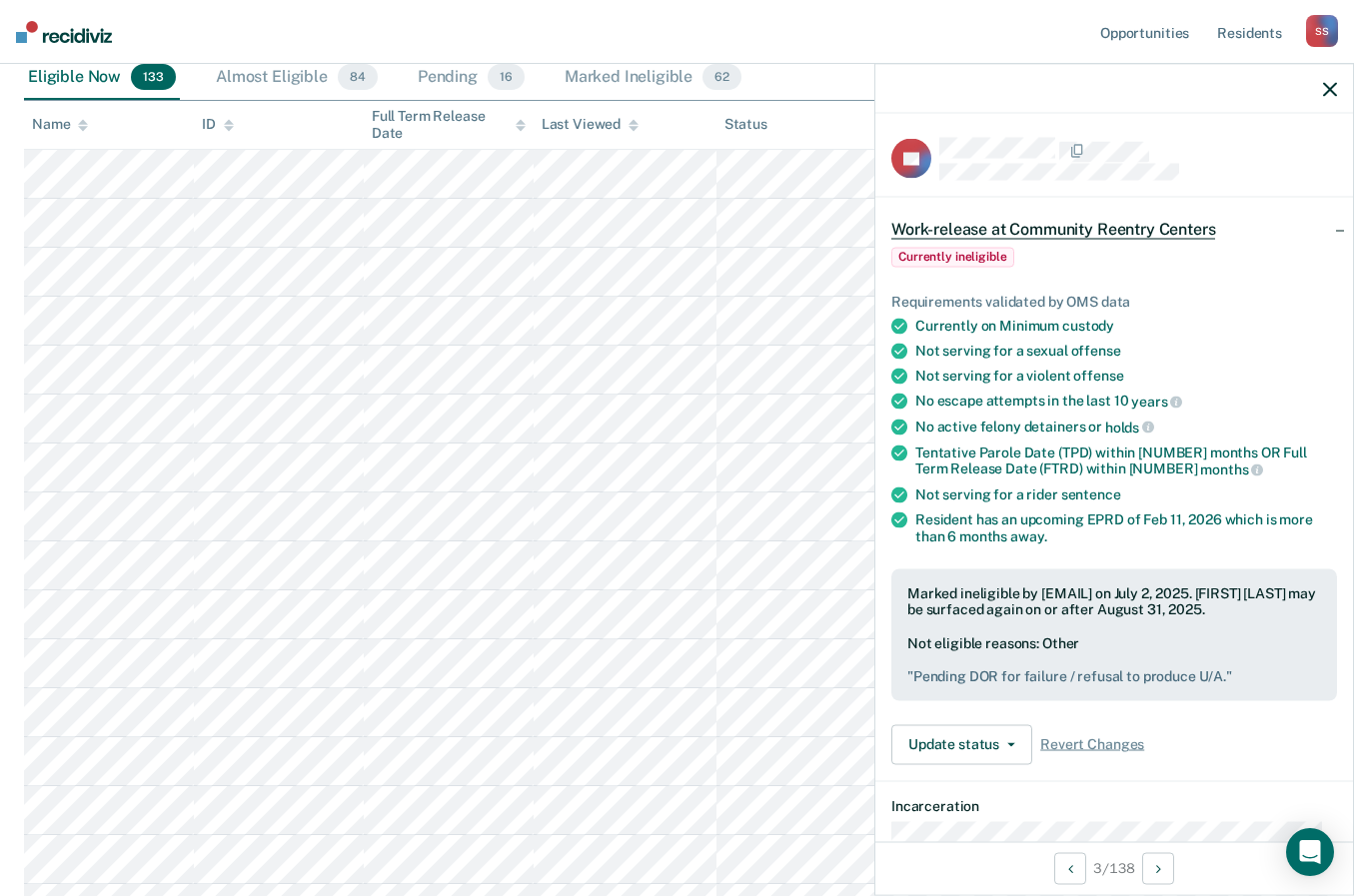click at bounding box center [1330, 89] 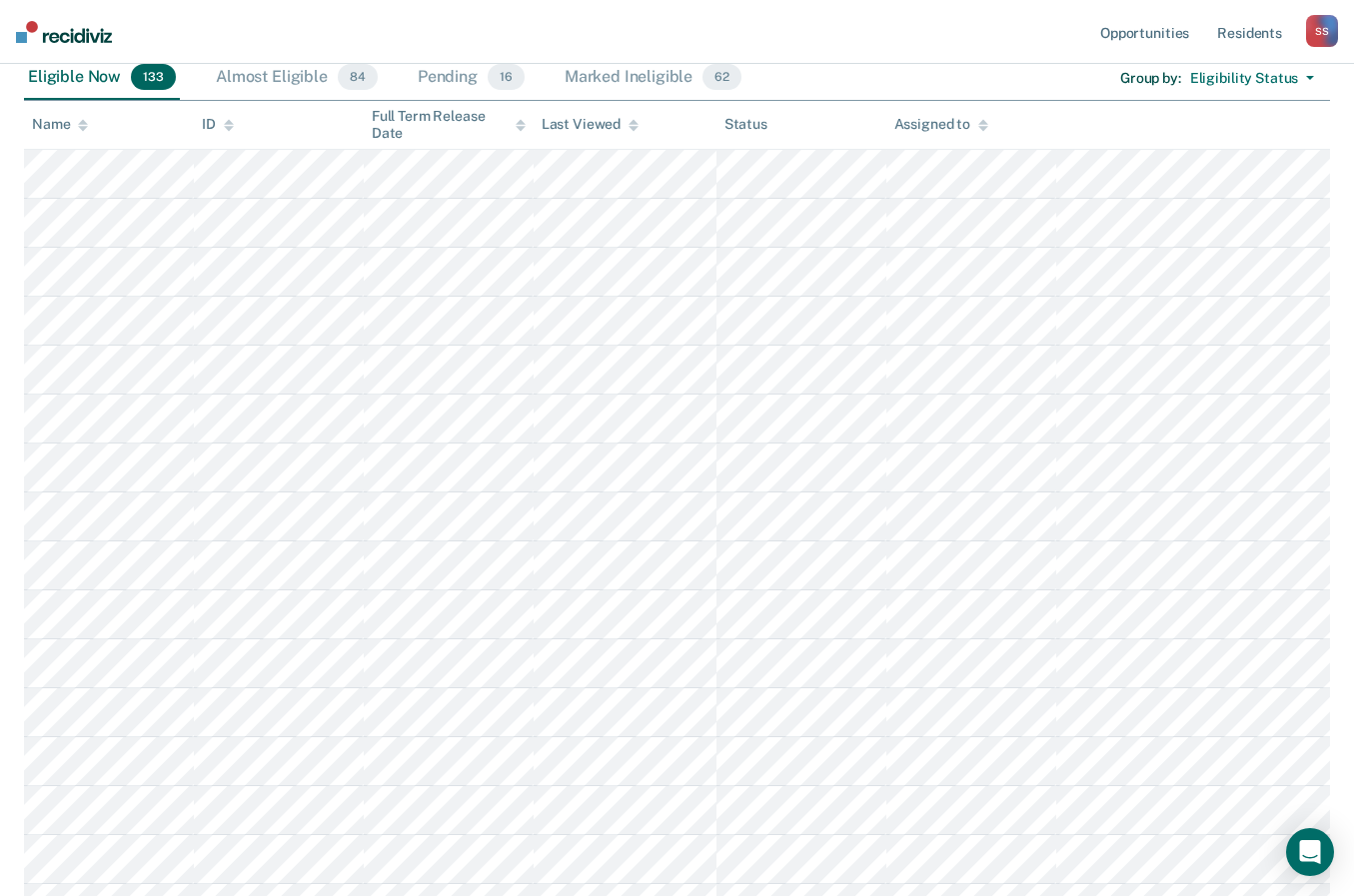 scroll, scrollTop: 200, scrollLeft: 0, axis: vertical 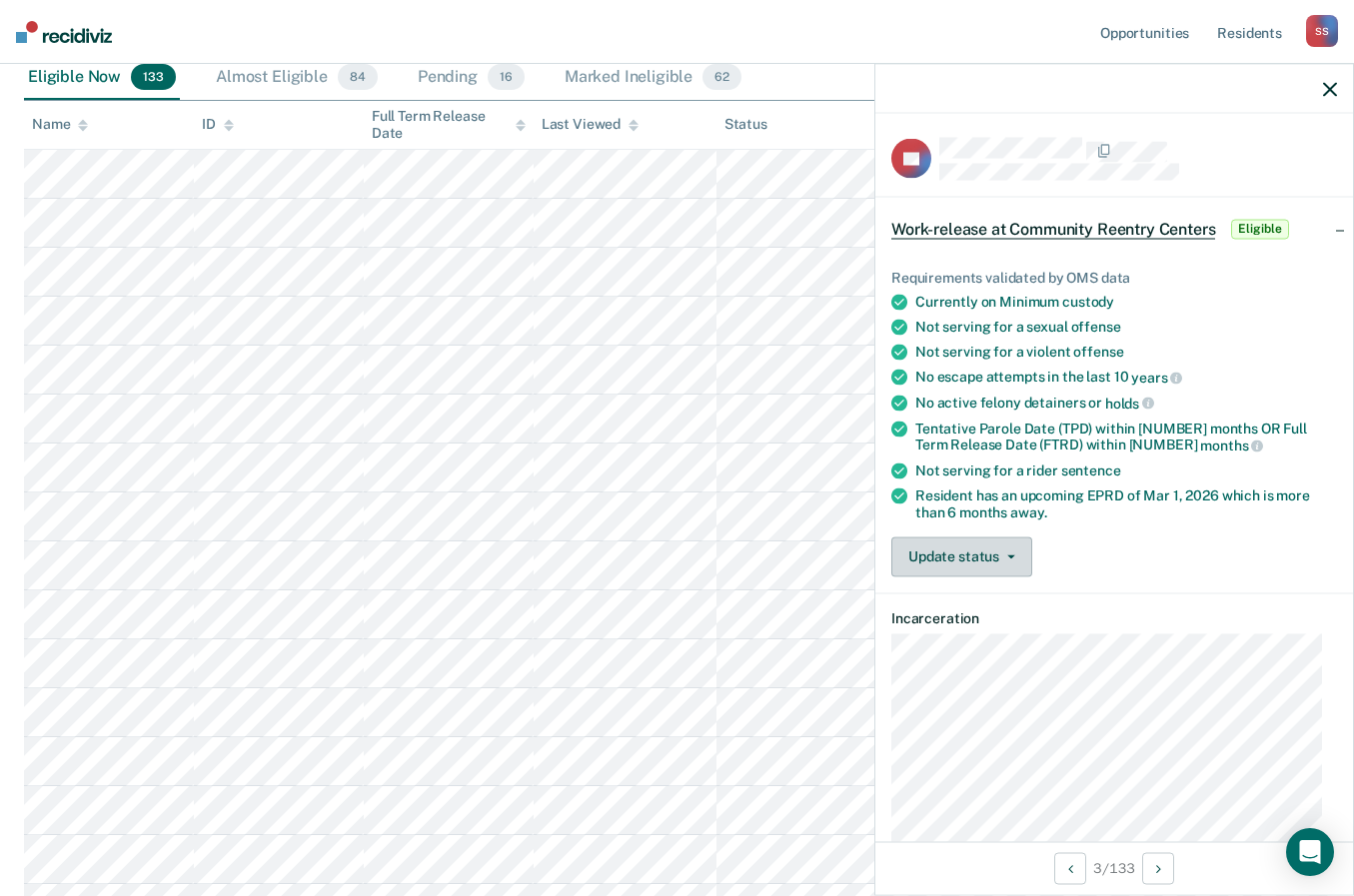 click on "Update status" at bounding box center [961, 556] 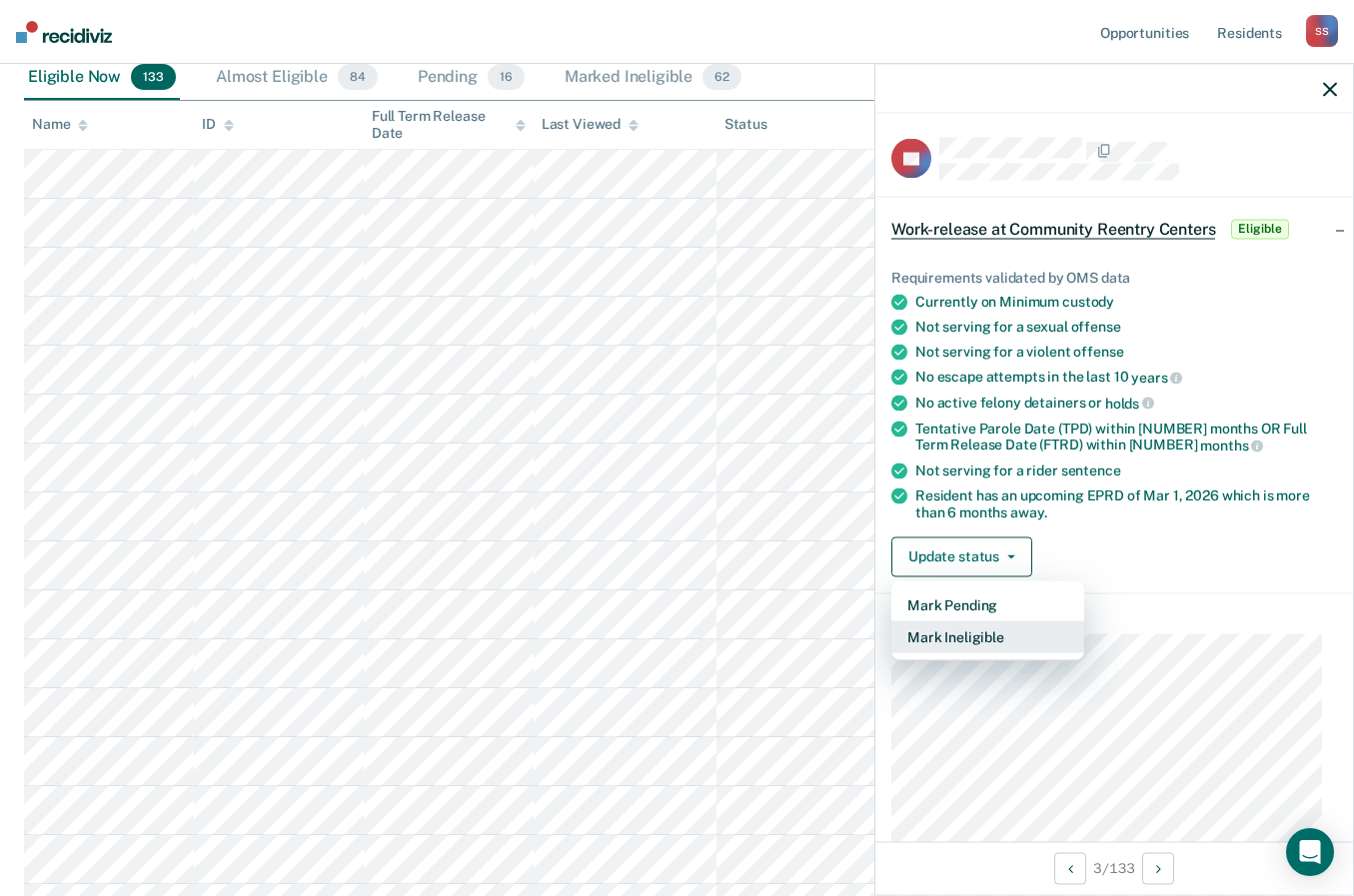click on "Mark Ineligible" at bounding box center [987, 636] 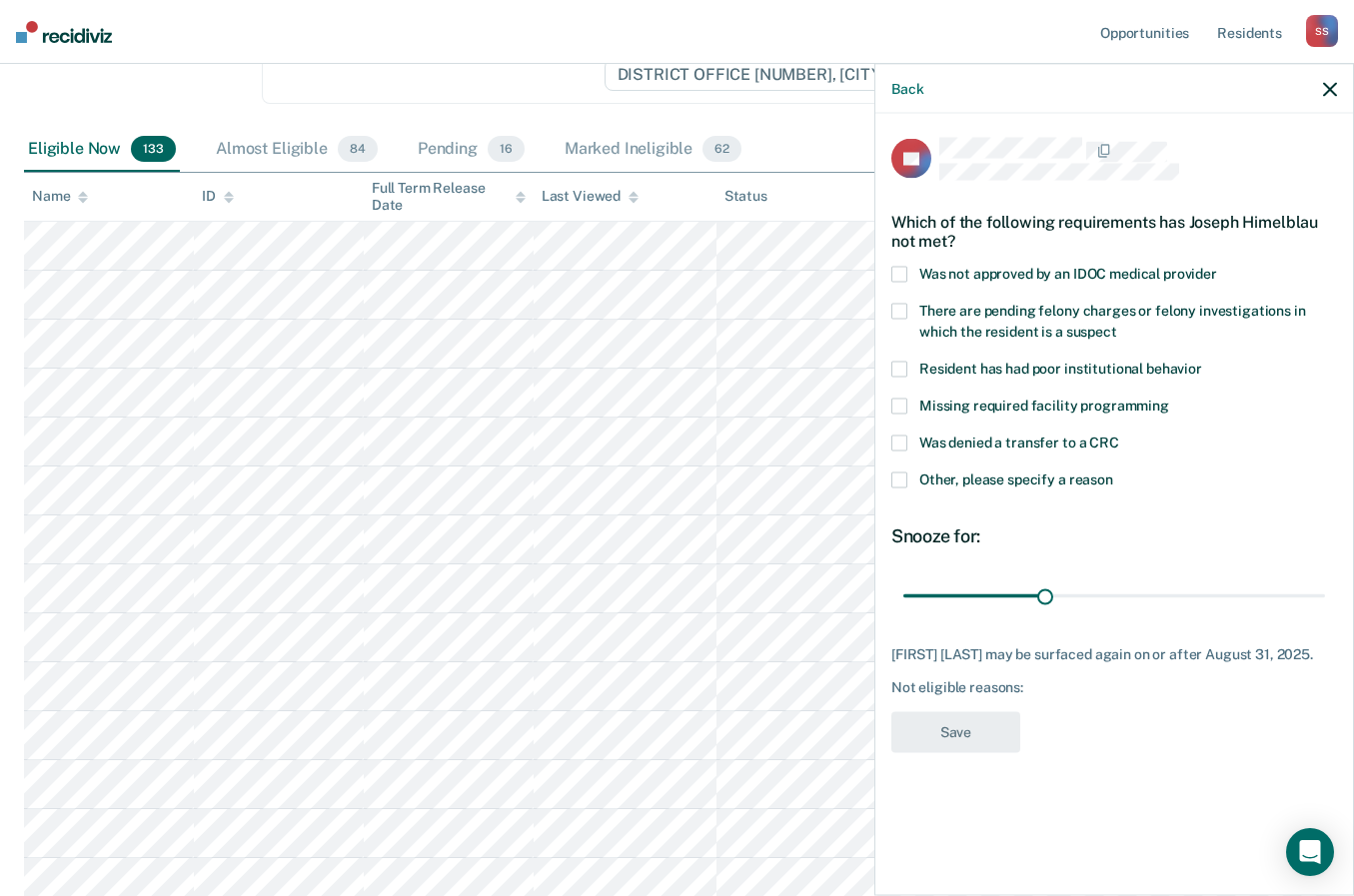 scroll, scrollTop: 100, scrollLeft: 0, axis: vertical 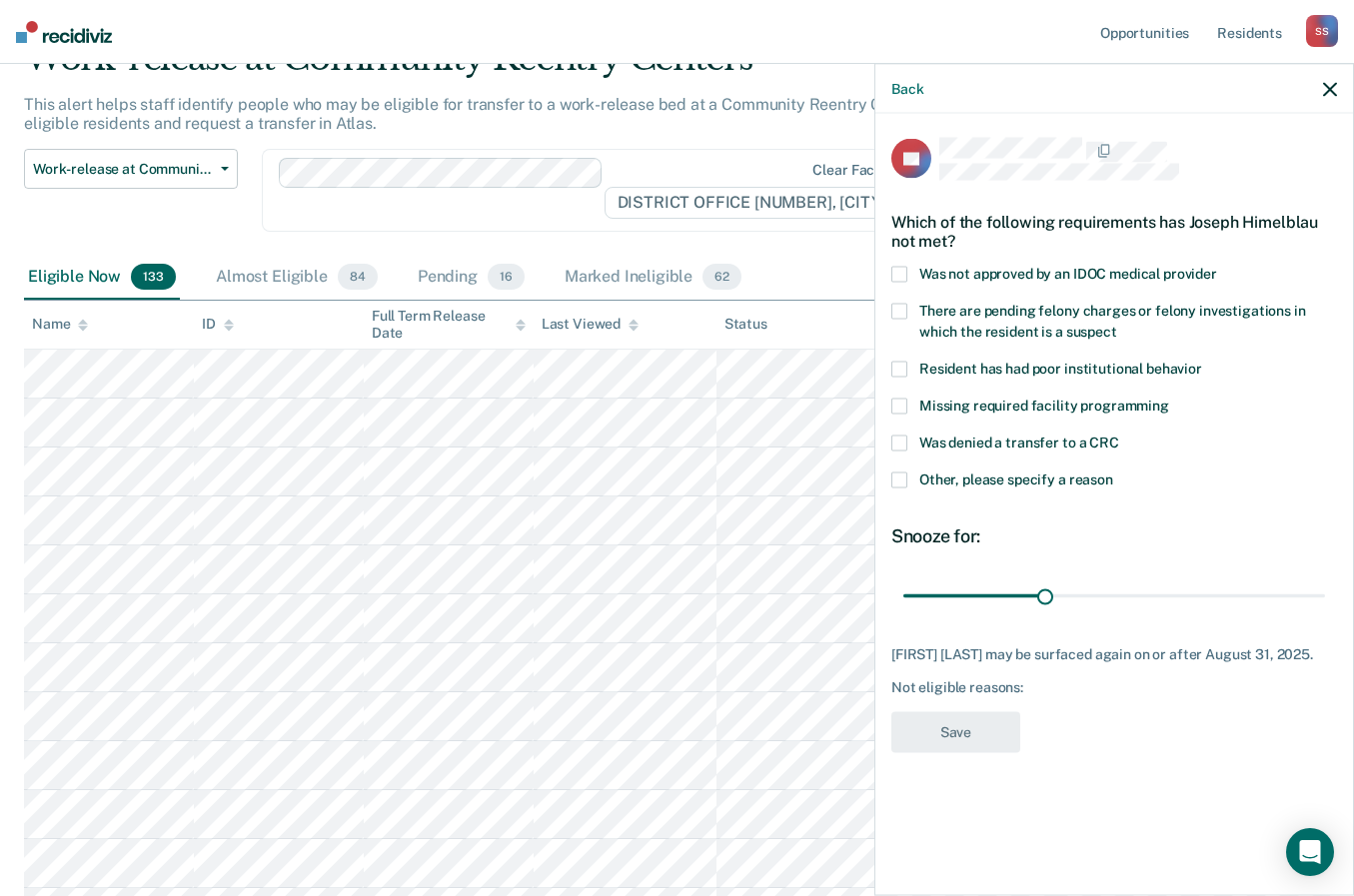 click at bounding box center [899, 480] 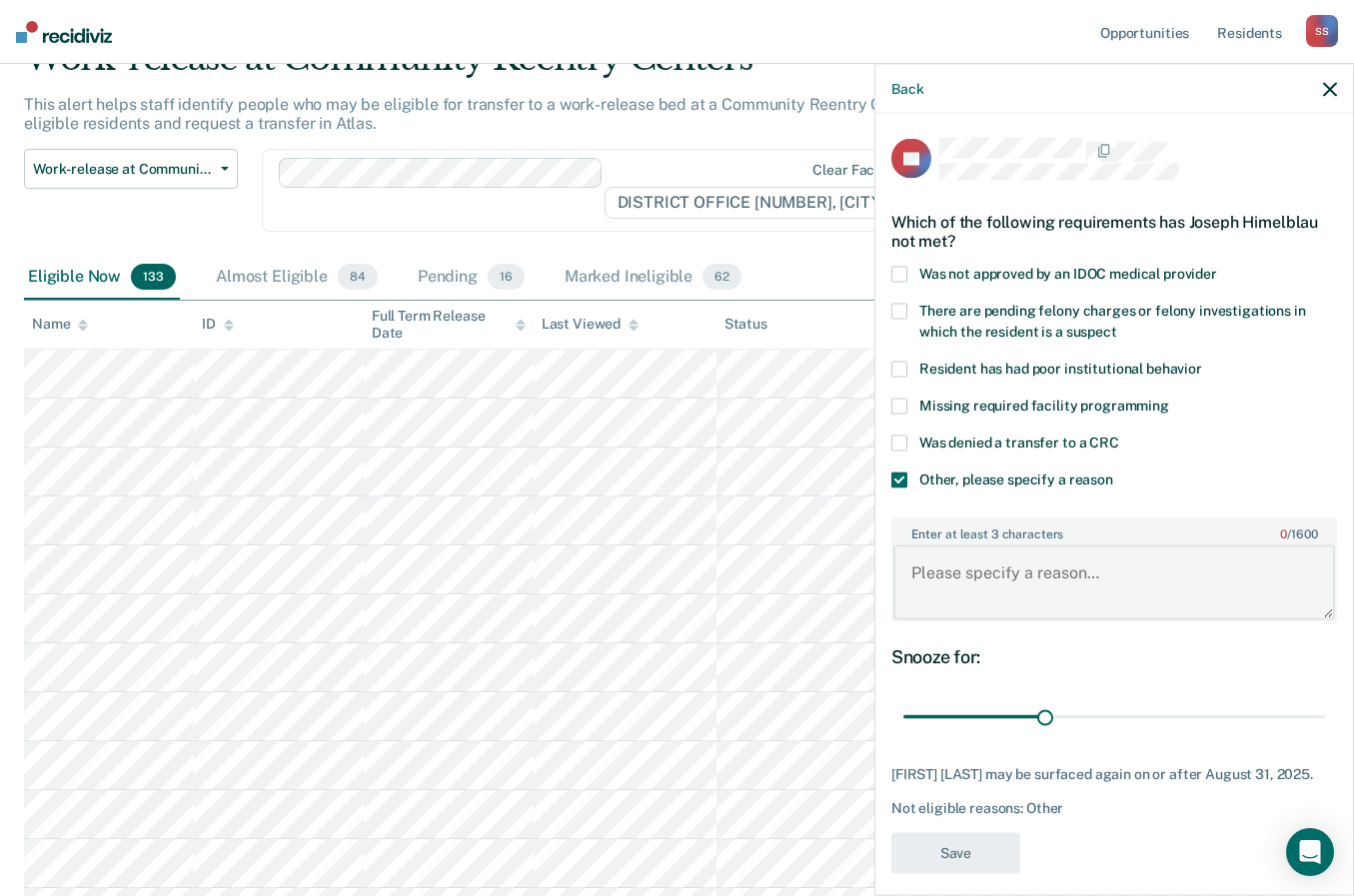 click on "Enter at least 3 characters 0  /  1600" at bounding box center (1114, 582) 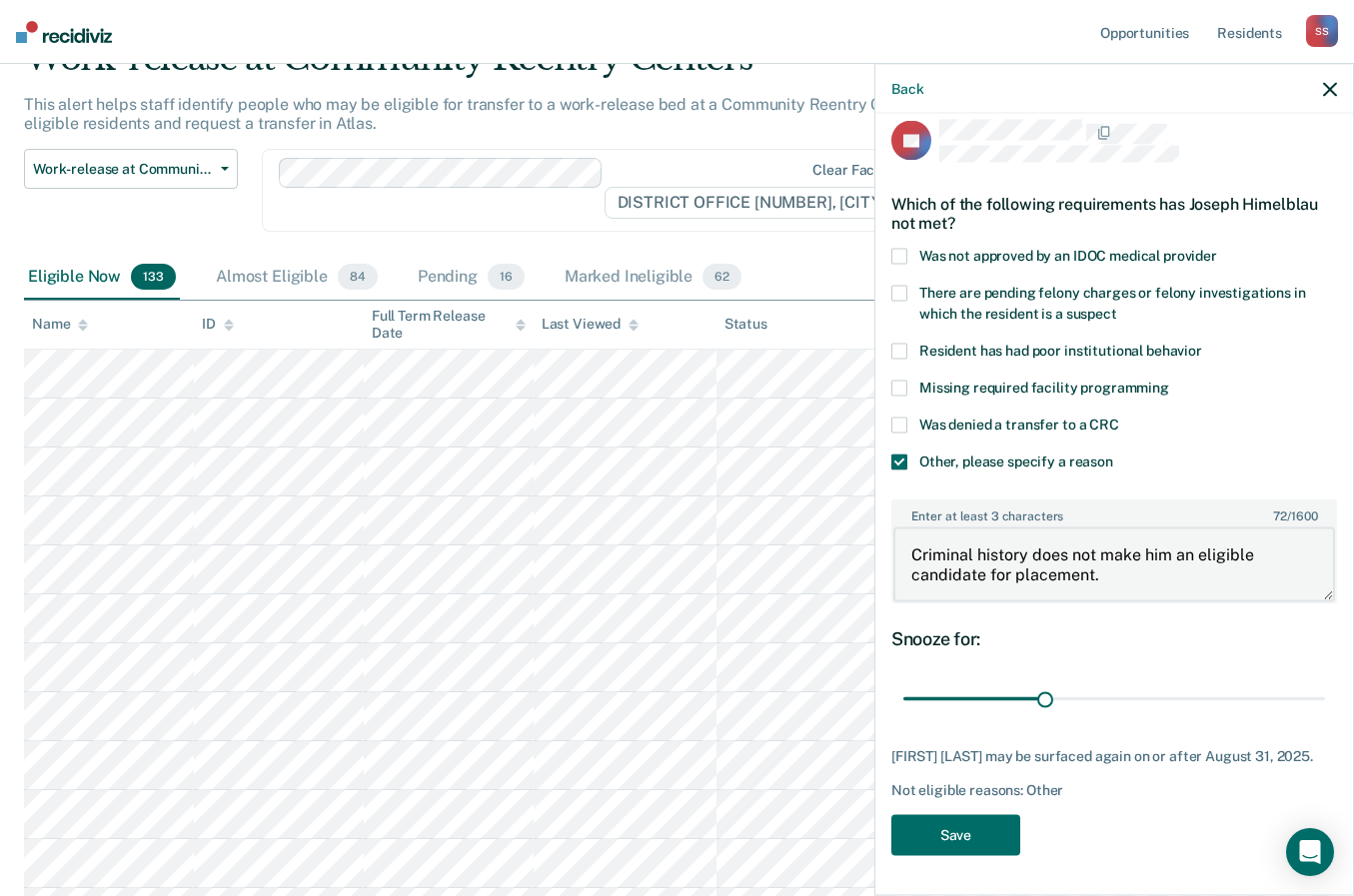scroll, scrollTop: 33, scrollLeft: 0, axis: vertical 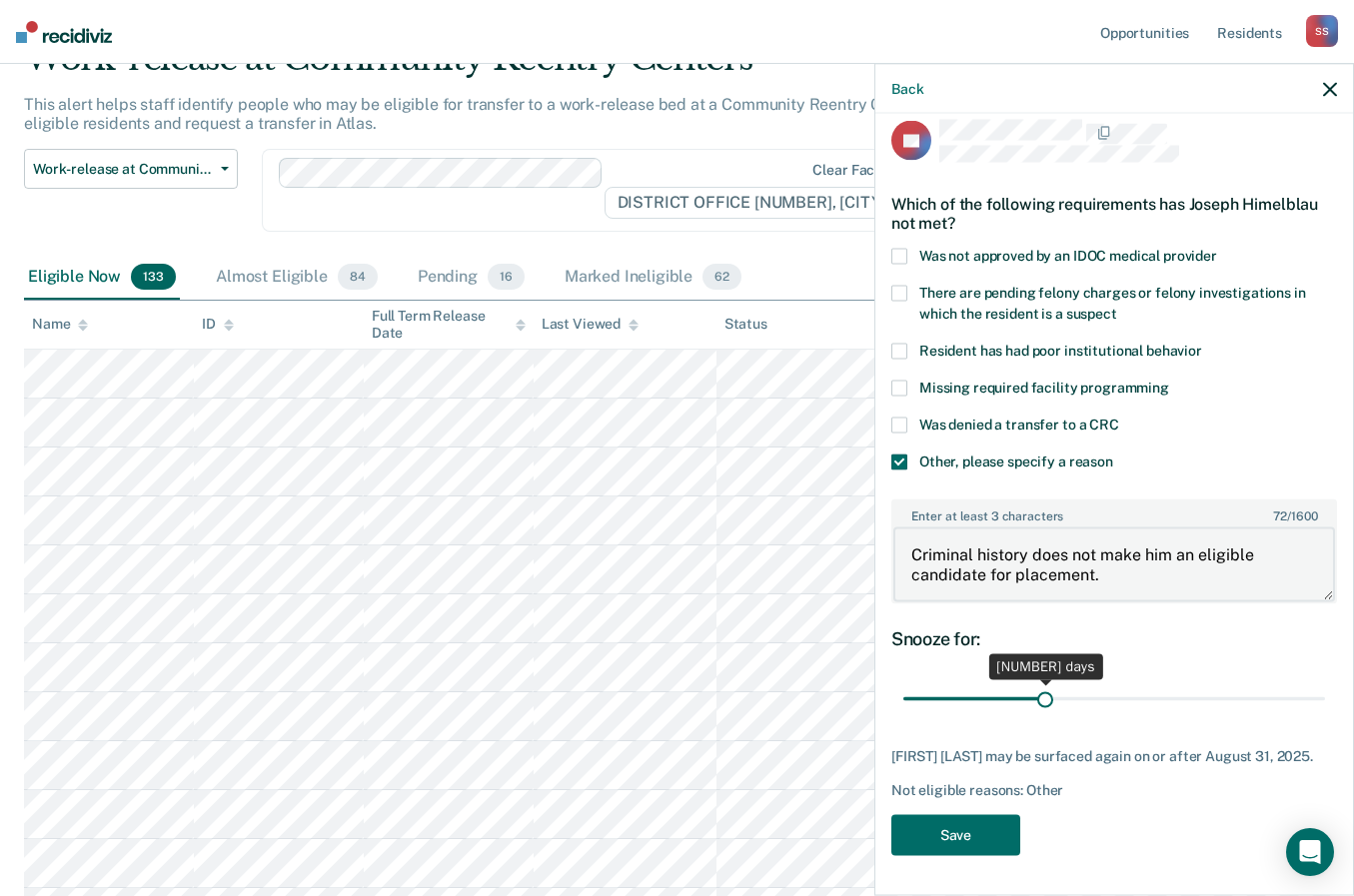 type on "Criminal history does not make him an eligible candidate for placement." 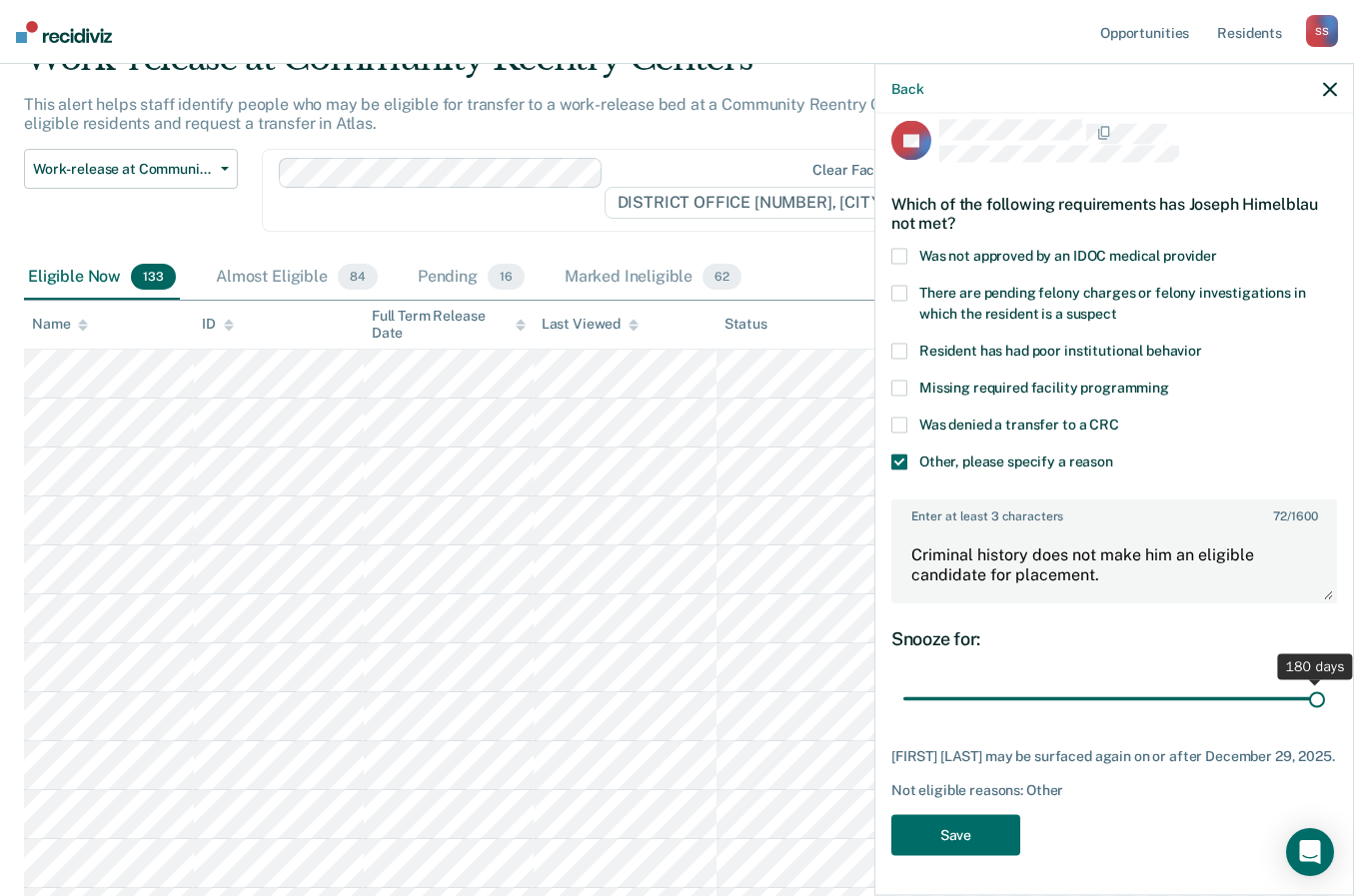 drag, startPoint x: 1070, startPoint y: 683, endPoint x: 1319, endPoint y: 684, distance: 249.00201 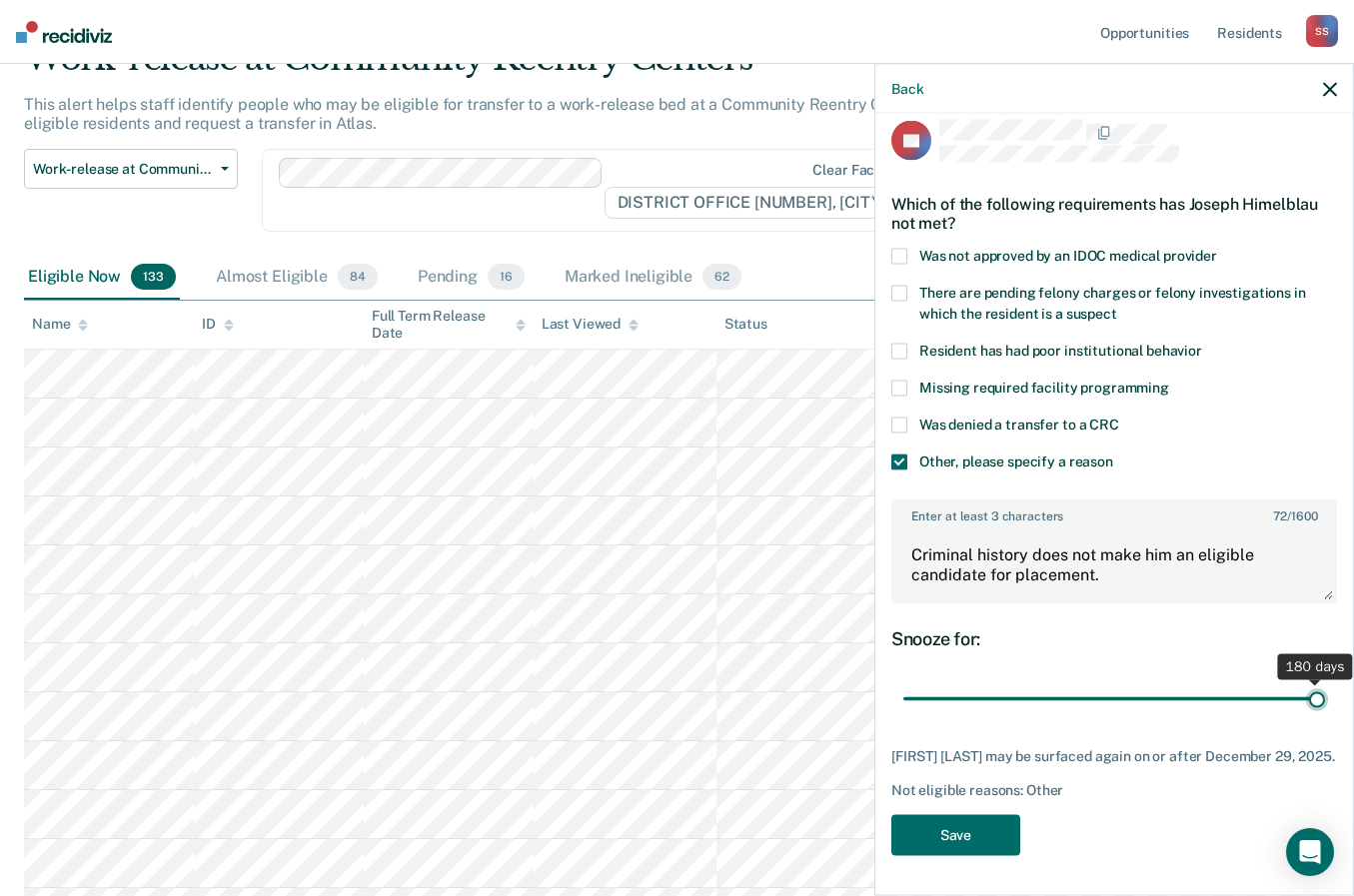 type on "180" 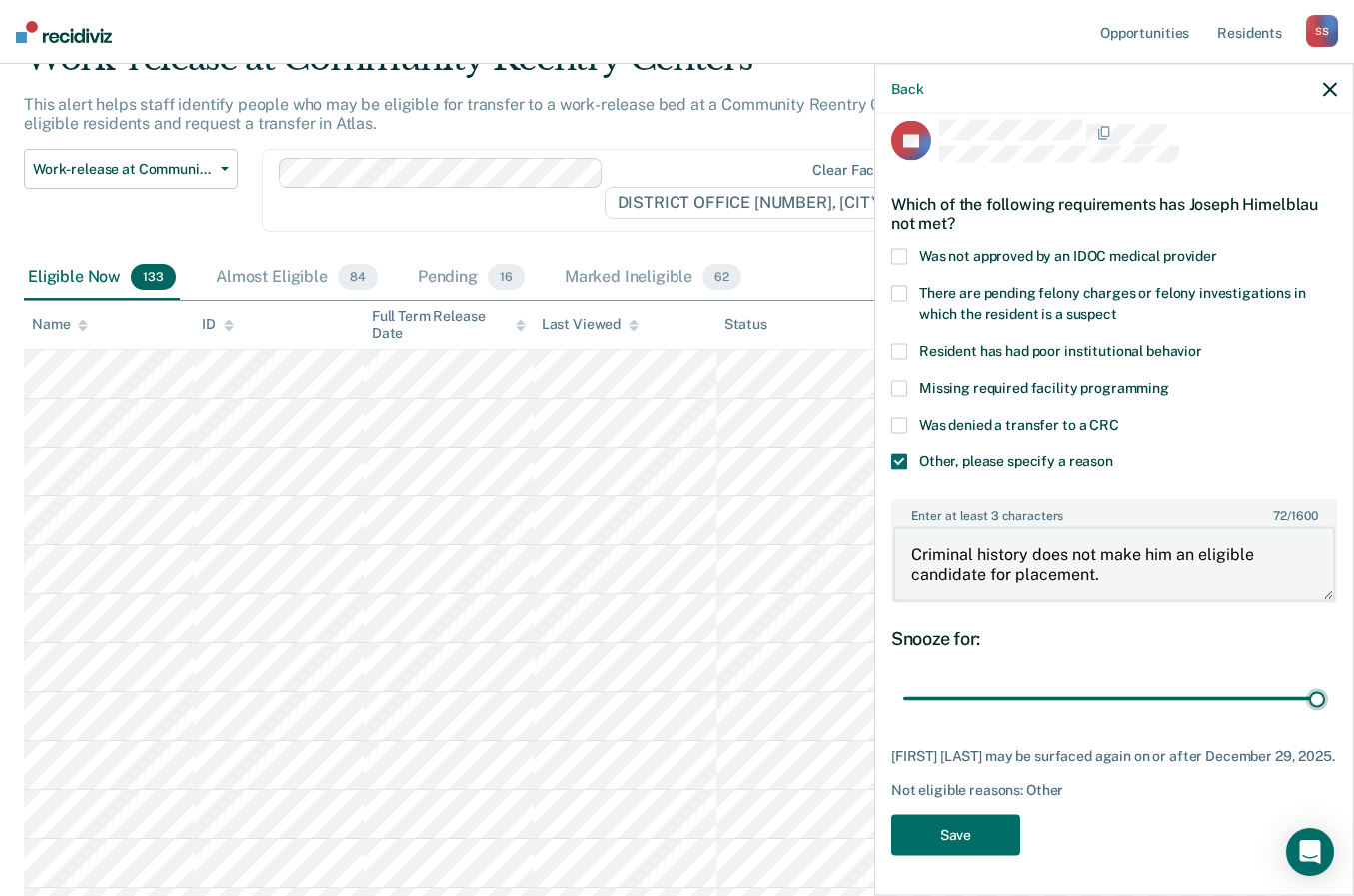 drag, startPoint x: 1093, startPoint y: 537, endPoint x: 1032, endPoint y: 539, distance: 61.03278 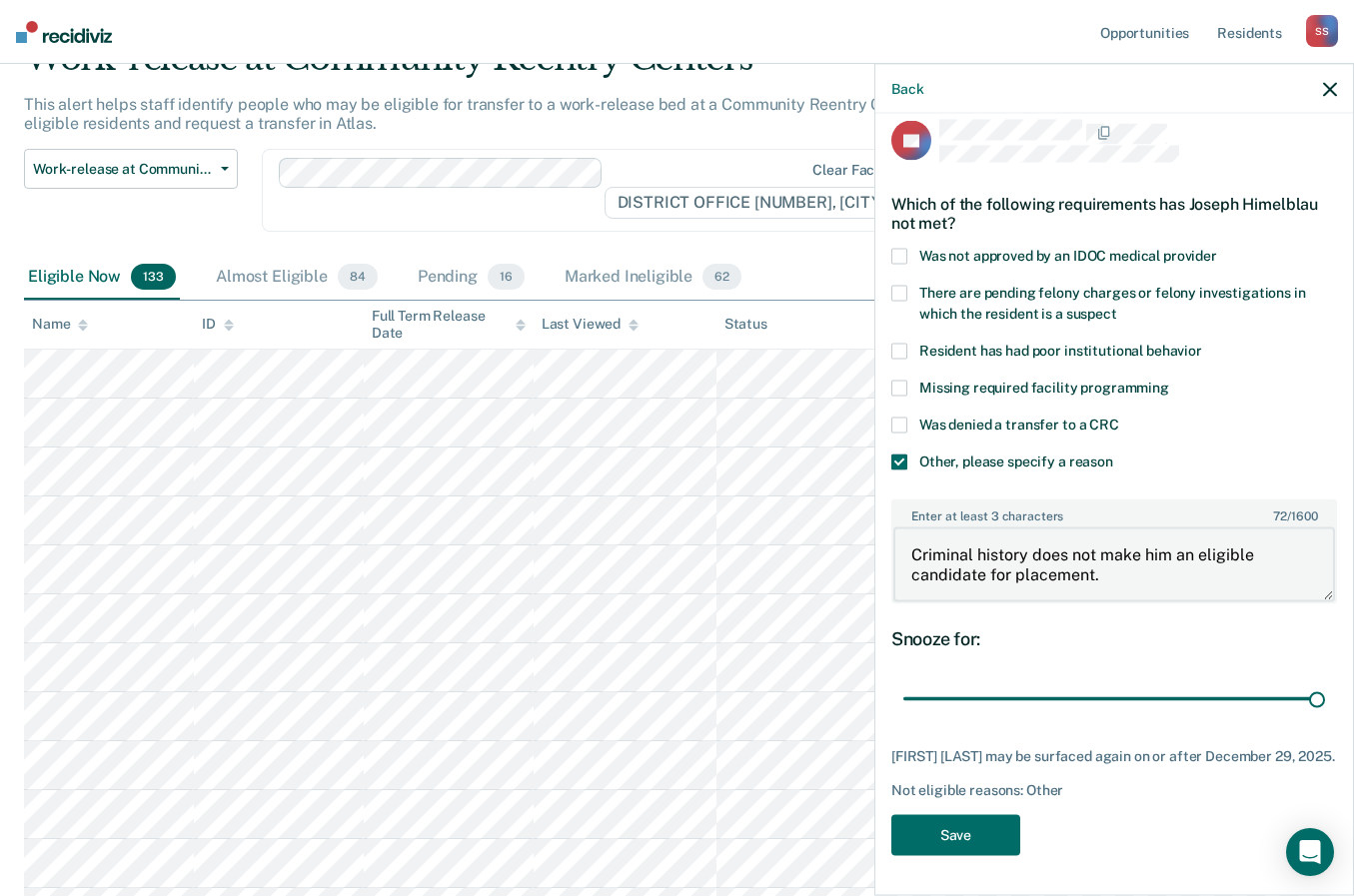 click on "Criminal history does not make him an eligible candidate for placement." at bounding box center [1114, 564] 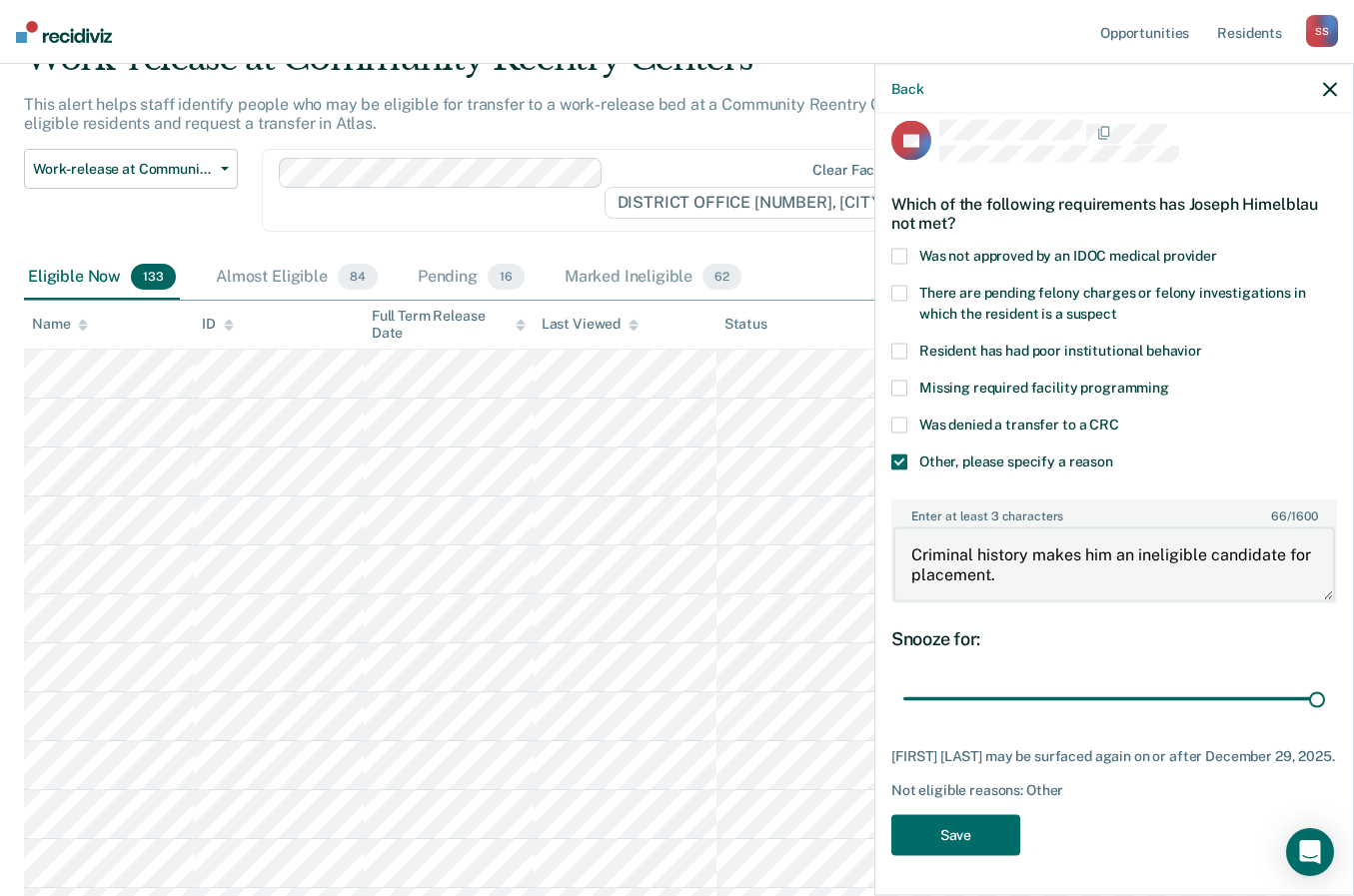 drag, startPoint x: 1031, startPoint y: 557, endPoint x: 912, endPoint y: 536, distance: 120.83874 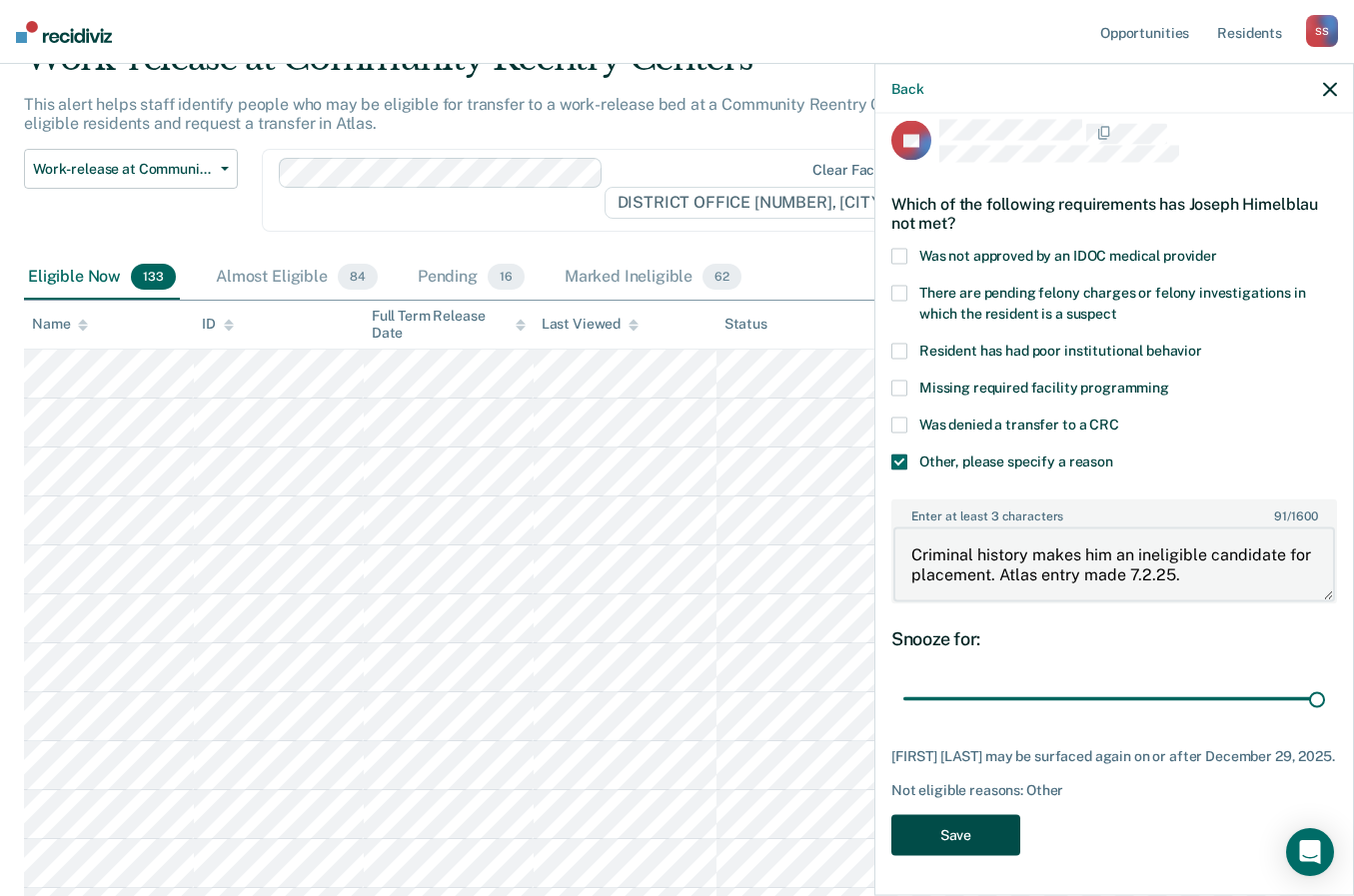 type on "Criminal history makes him an ineligible candidate for placement. Atlas entry made 7.2.25." 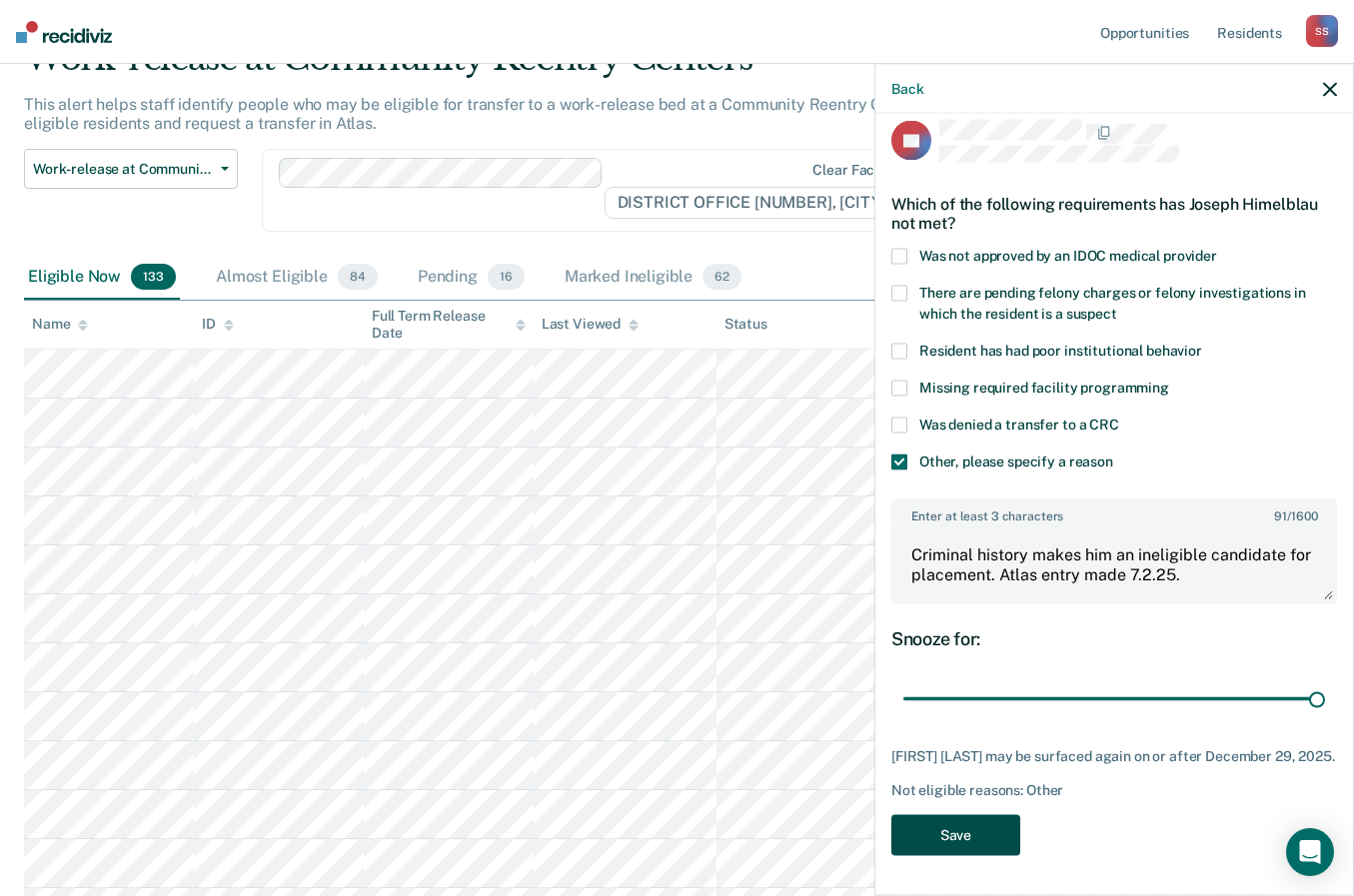click on "Save" at bounding box center [955, 834] 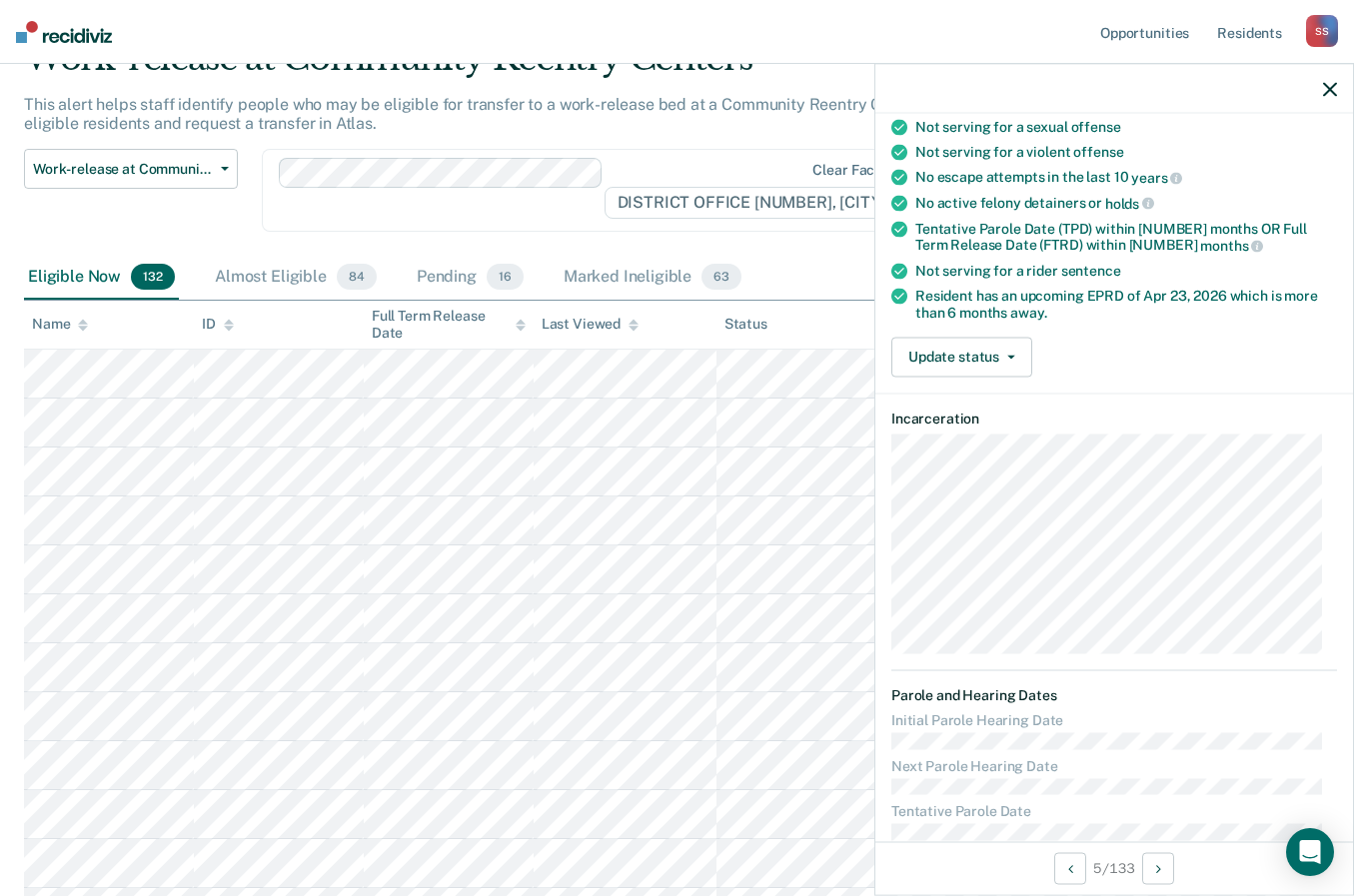scroll, scrollTop: 0, scrollLeft: 0, axis: both 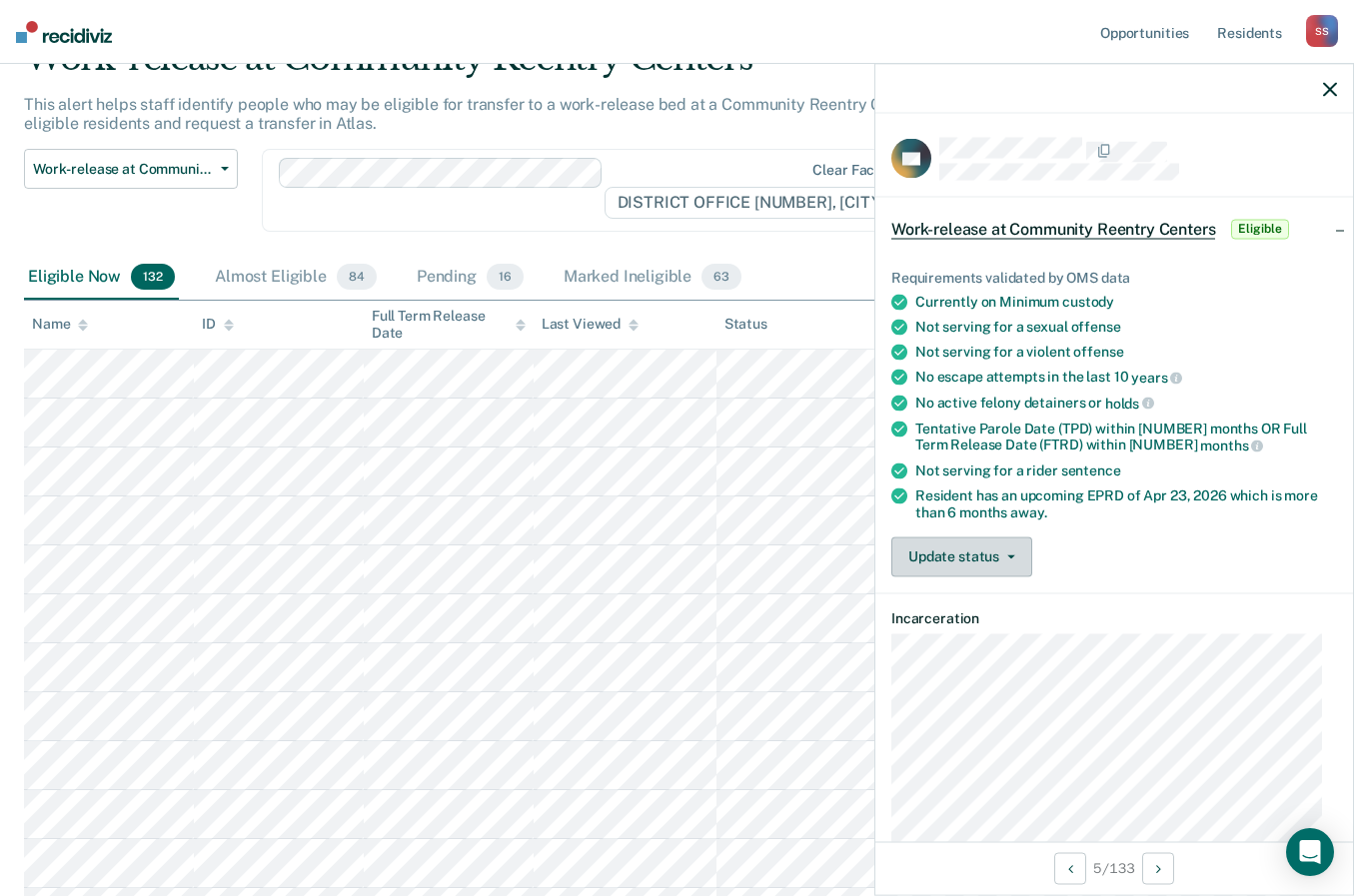 click at bounding box center [1011, 556] 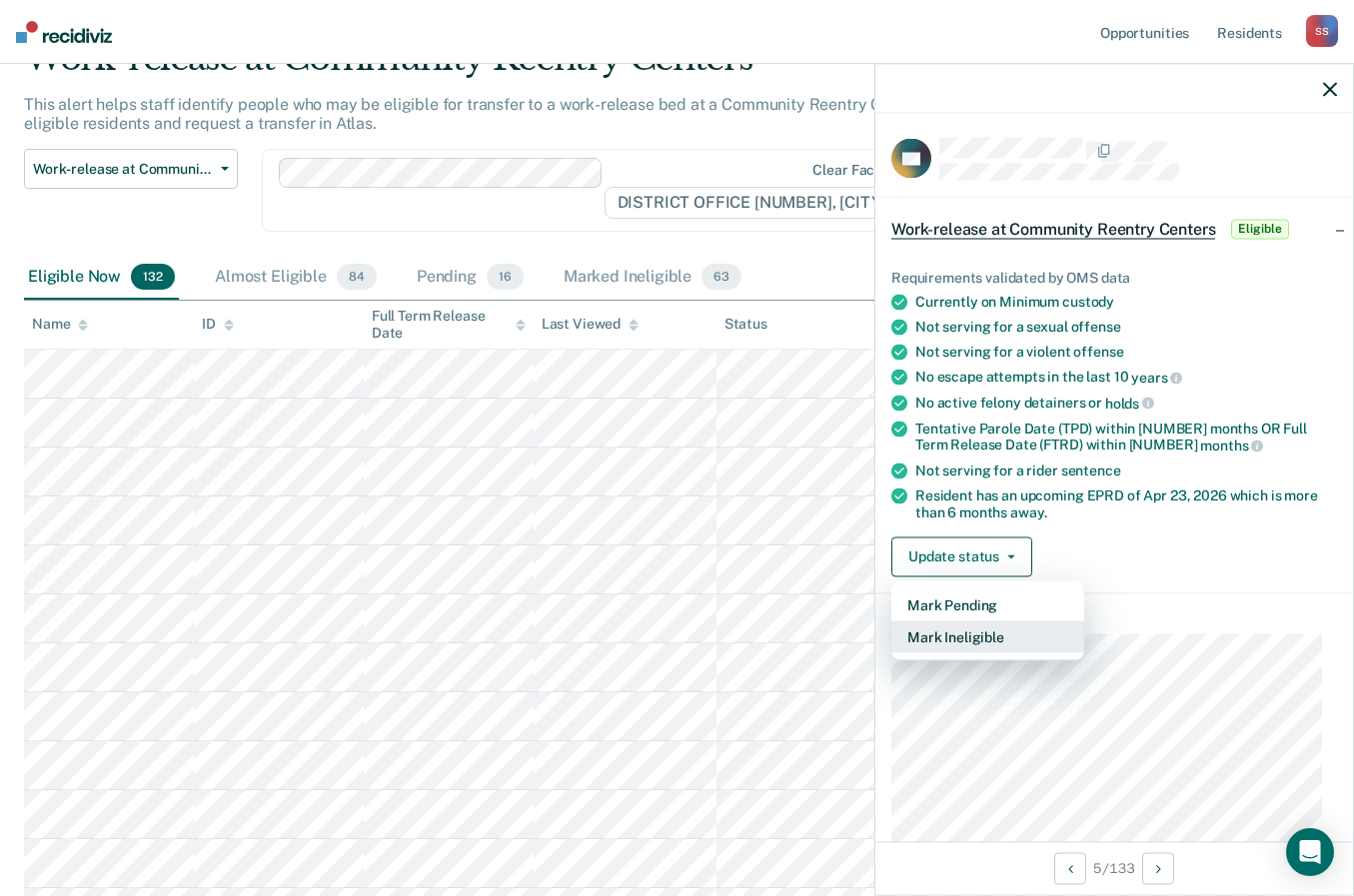 click on "Mark Ineligible" at bounding box center (987, 636) 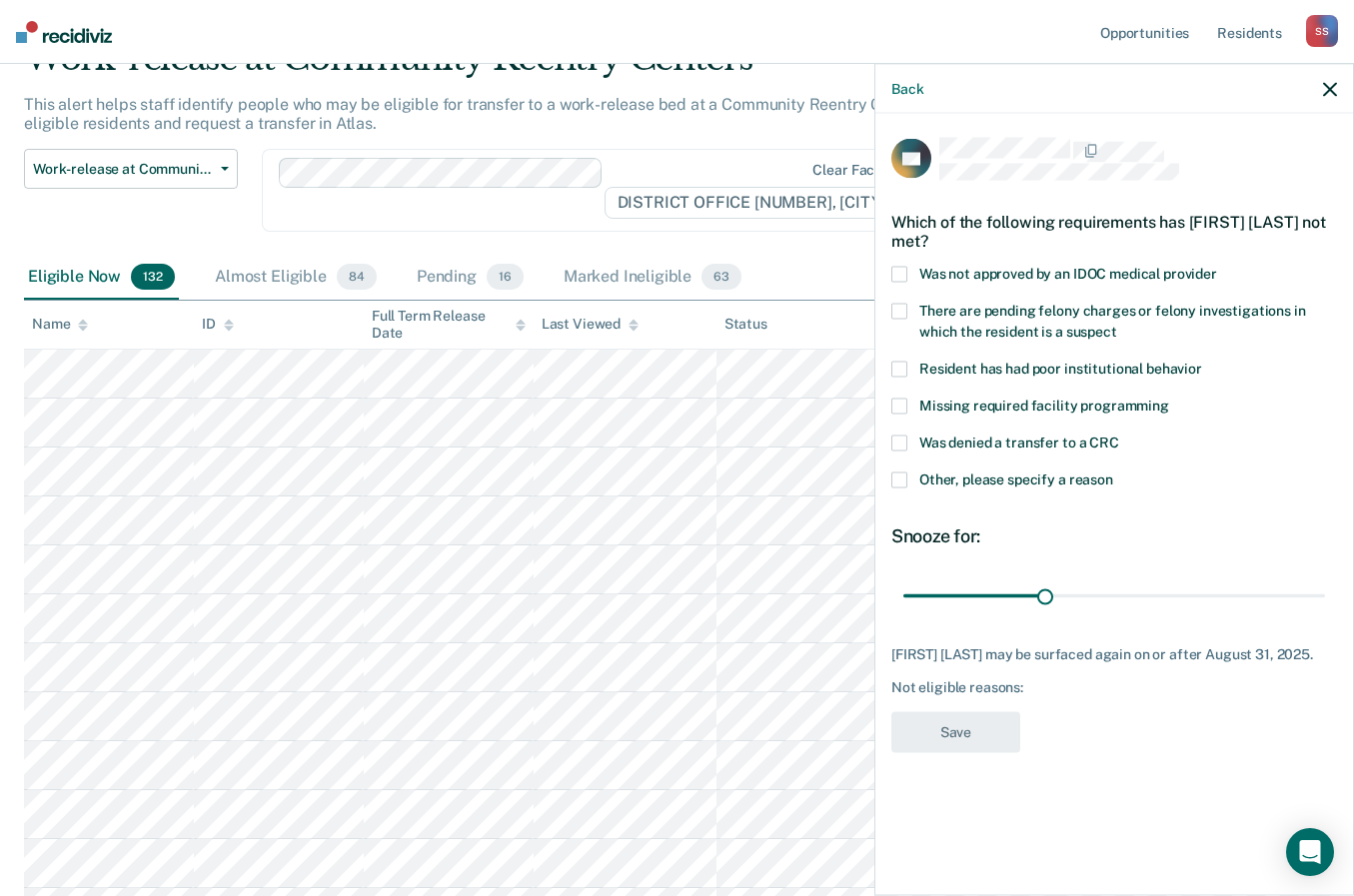 click at bounding box center [899, 480] 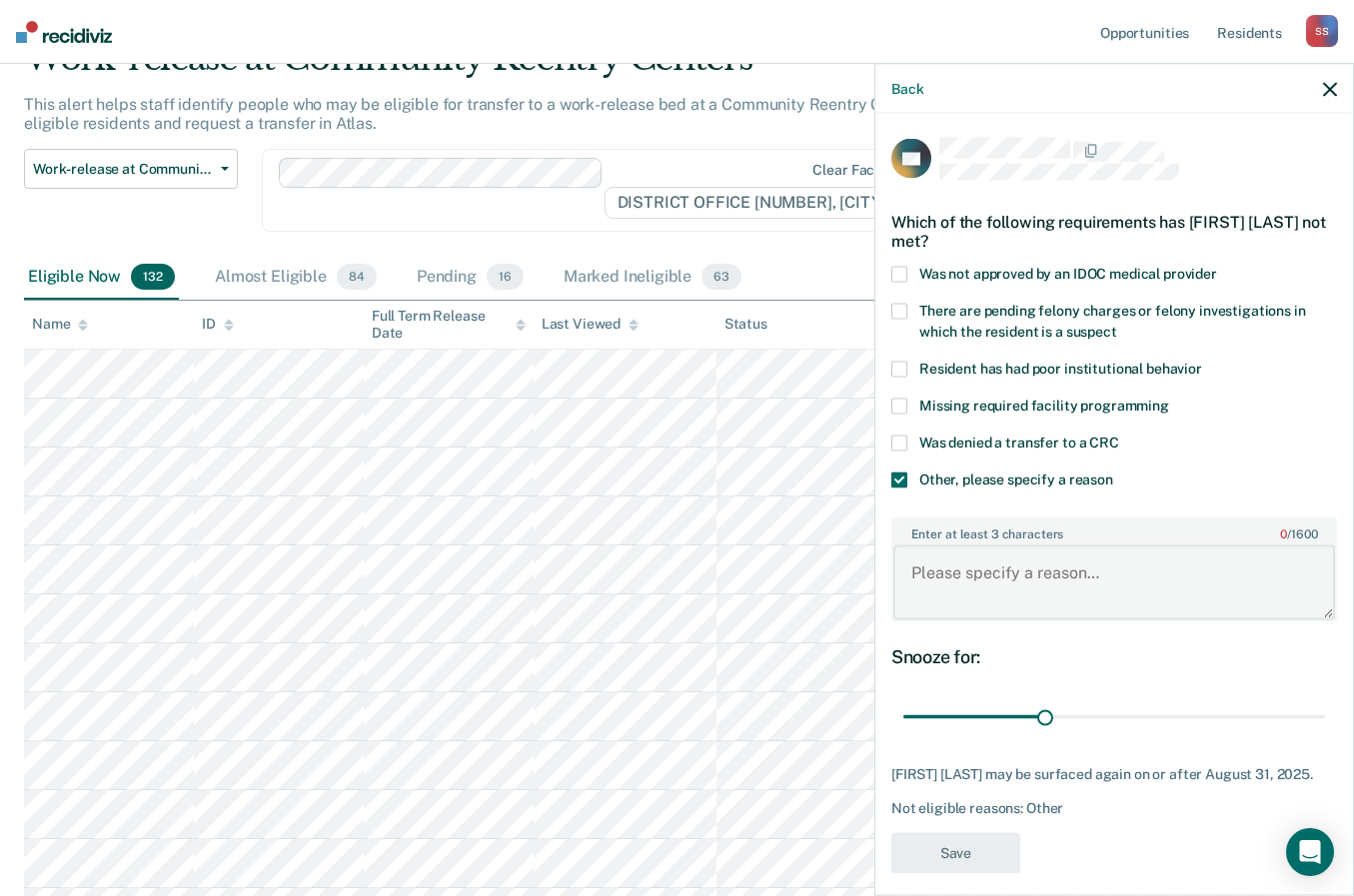 click on "Enter at least 3 characters 0  /  1600" at bounding box center [1114, 582] 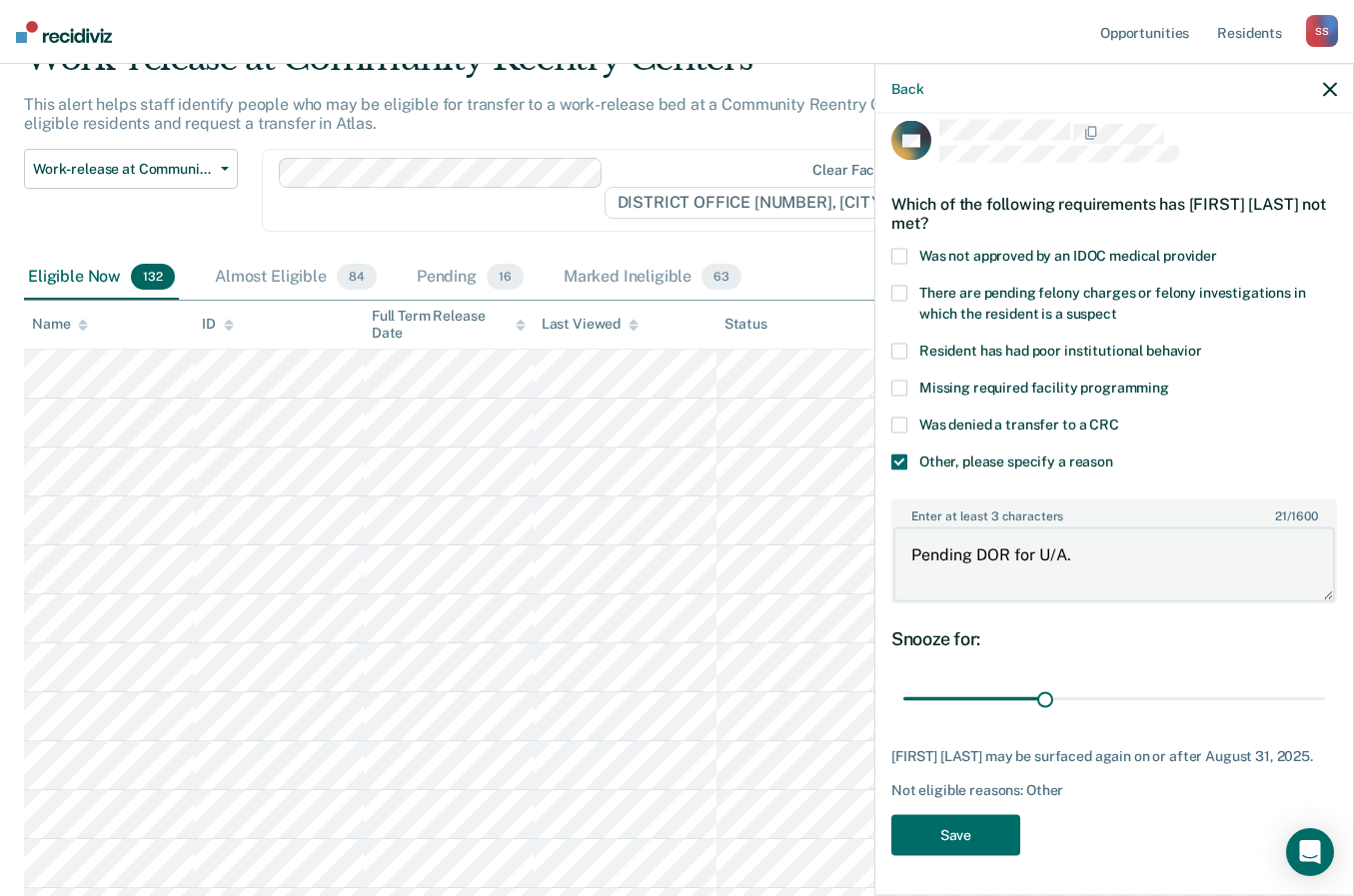 scroll, scrollTop: 33, scrollLeft: 0, axis: vertical 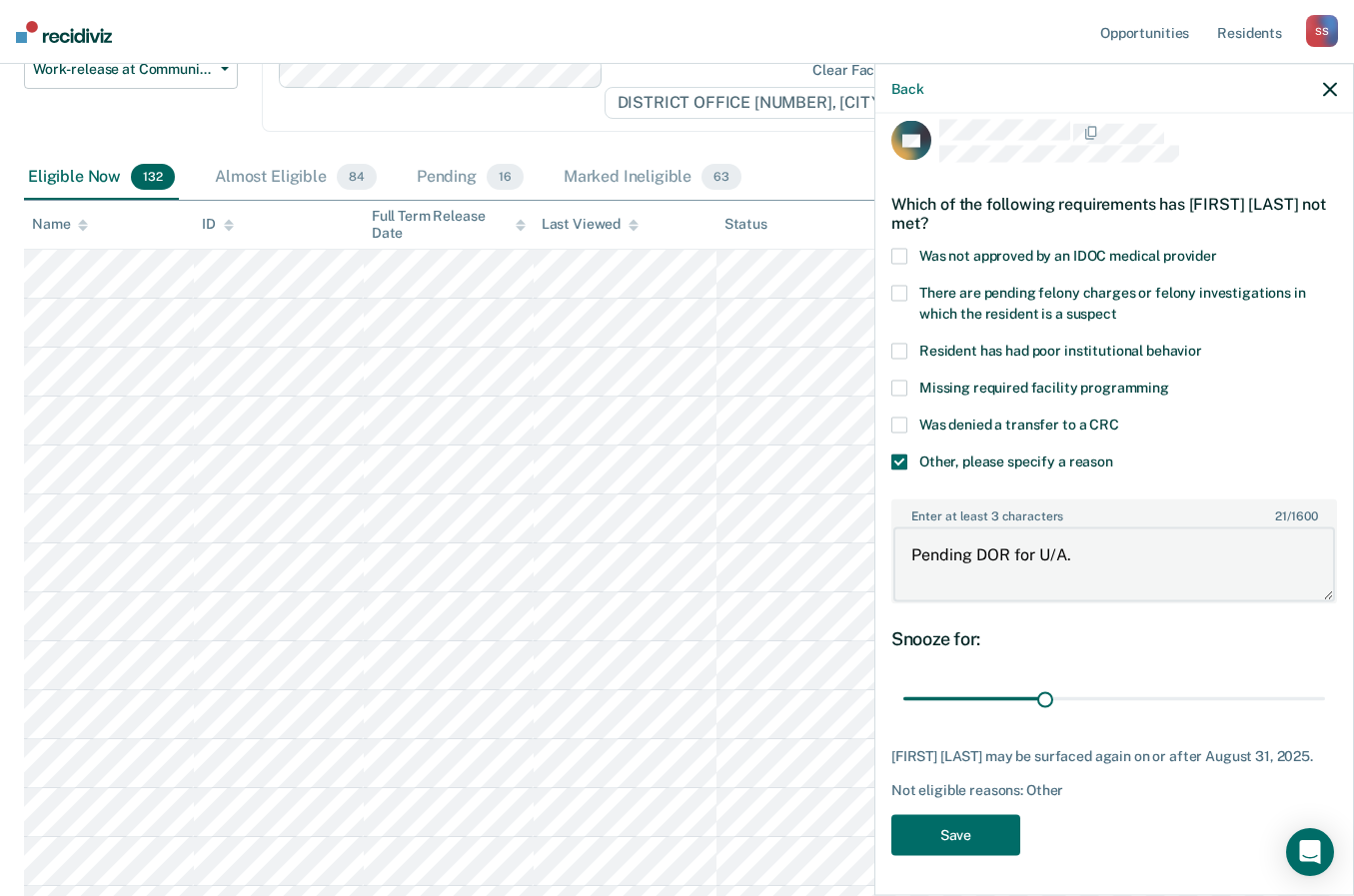 type on "Pending DOR for U/A." 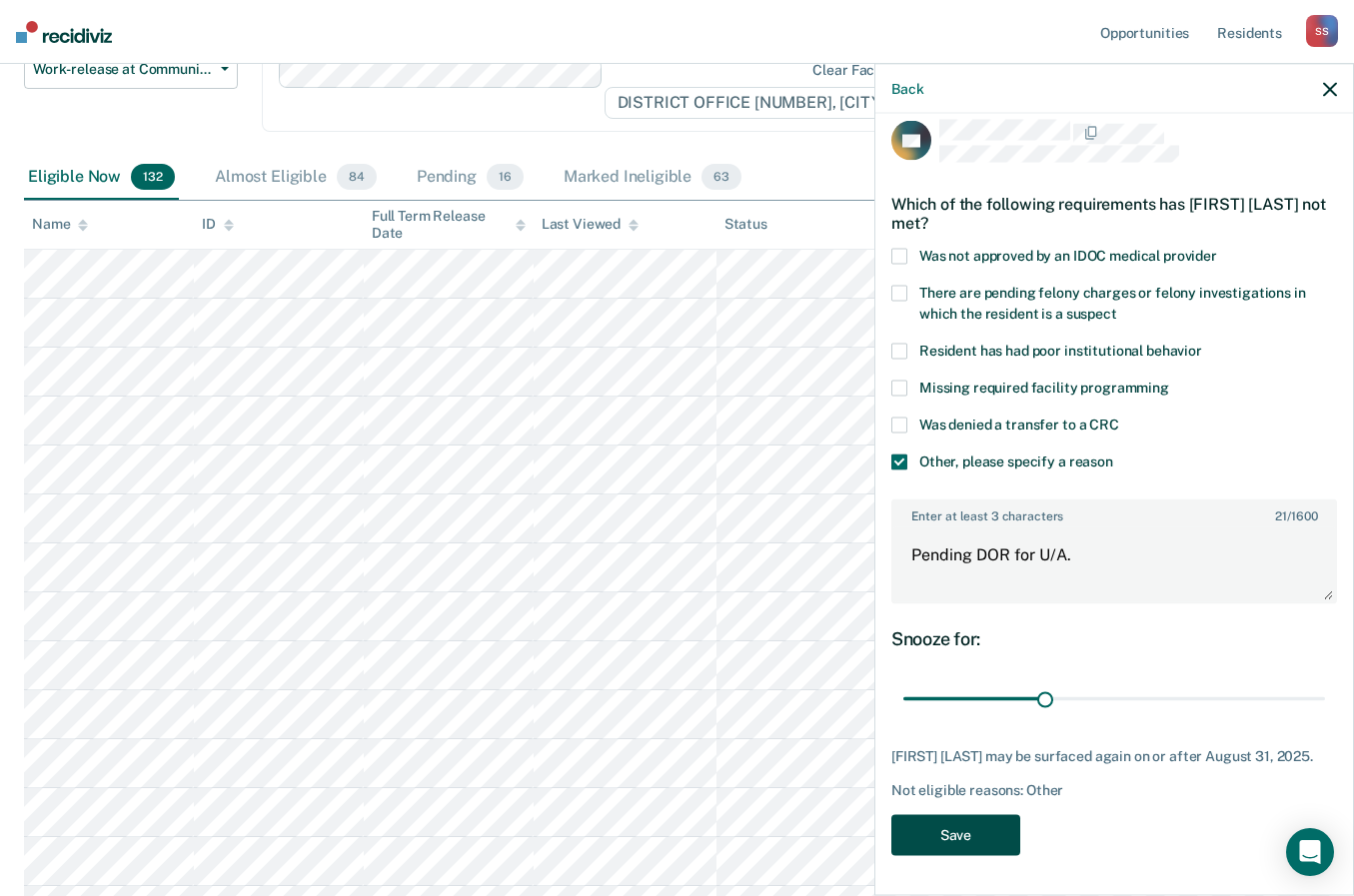 click on "Save" at bounding box center [955, 834] 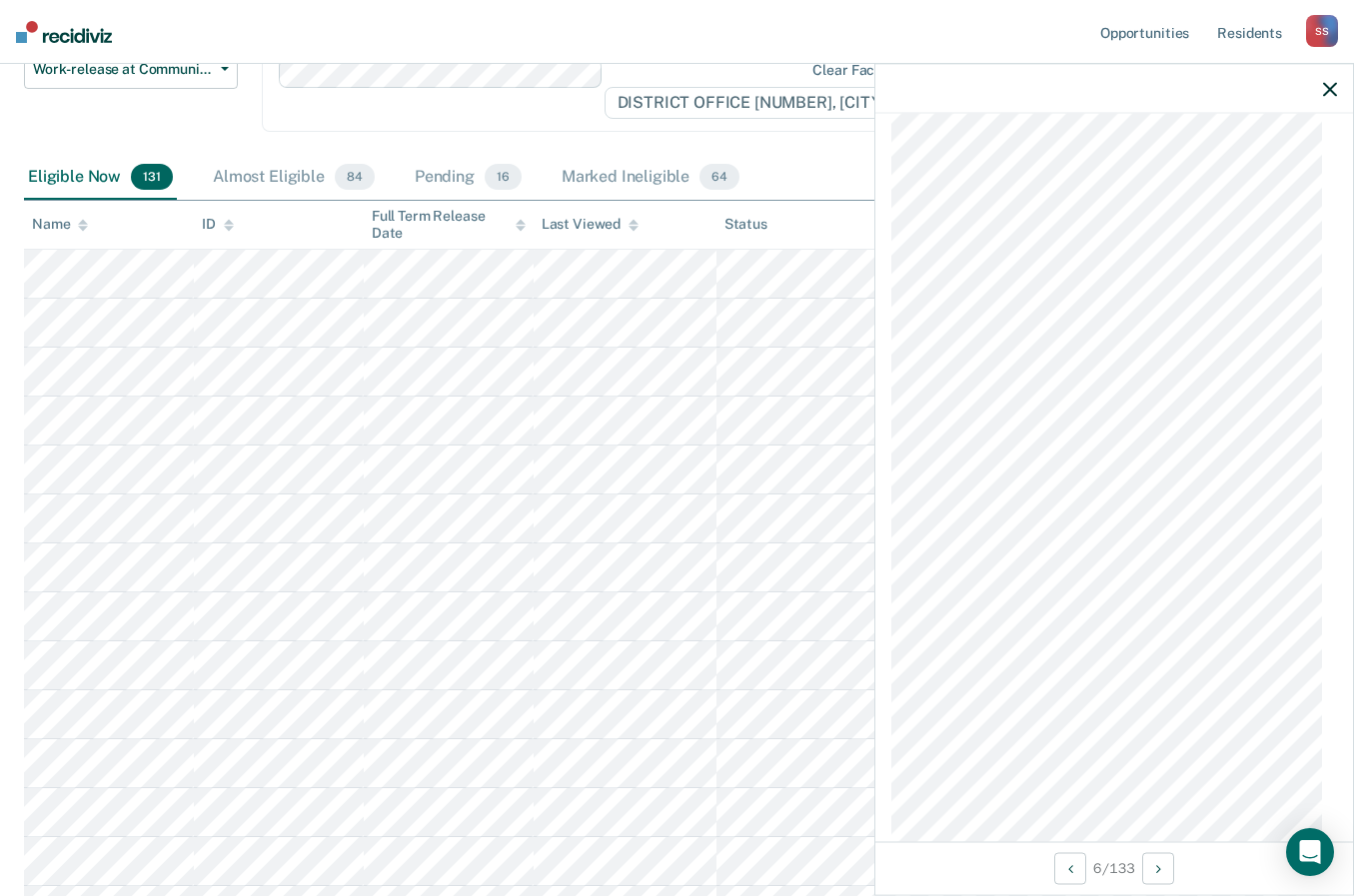 scroll, scrollTop: 1570, scrollLeft: 0, axis: vertical 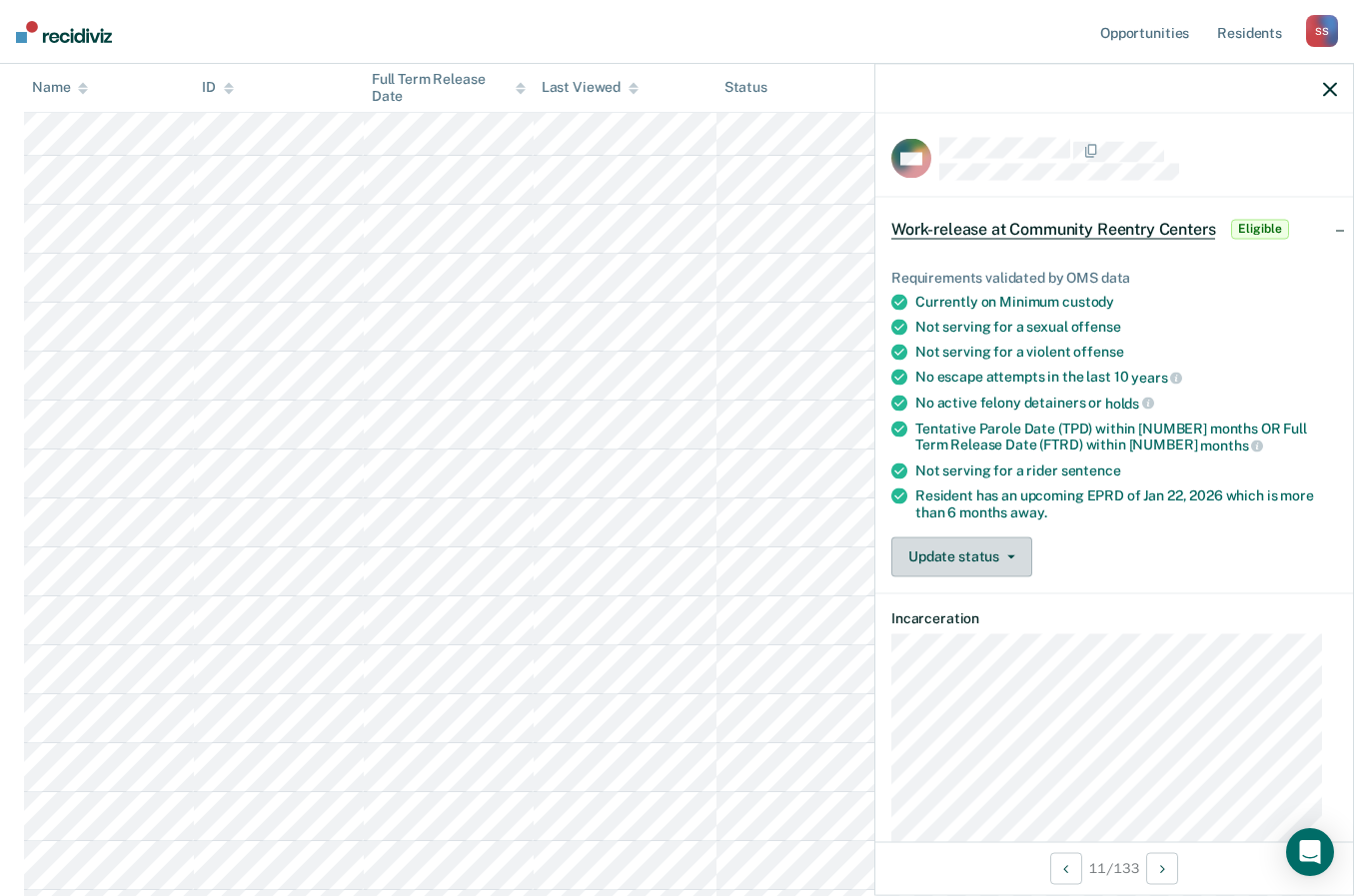 click on "Update status" at bounding box center (961, 556) 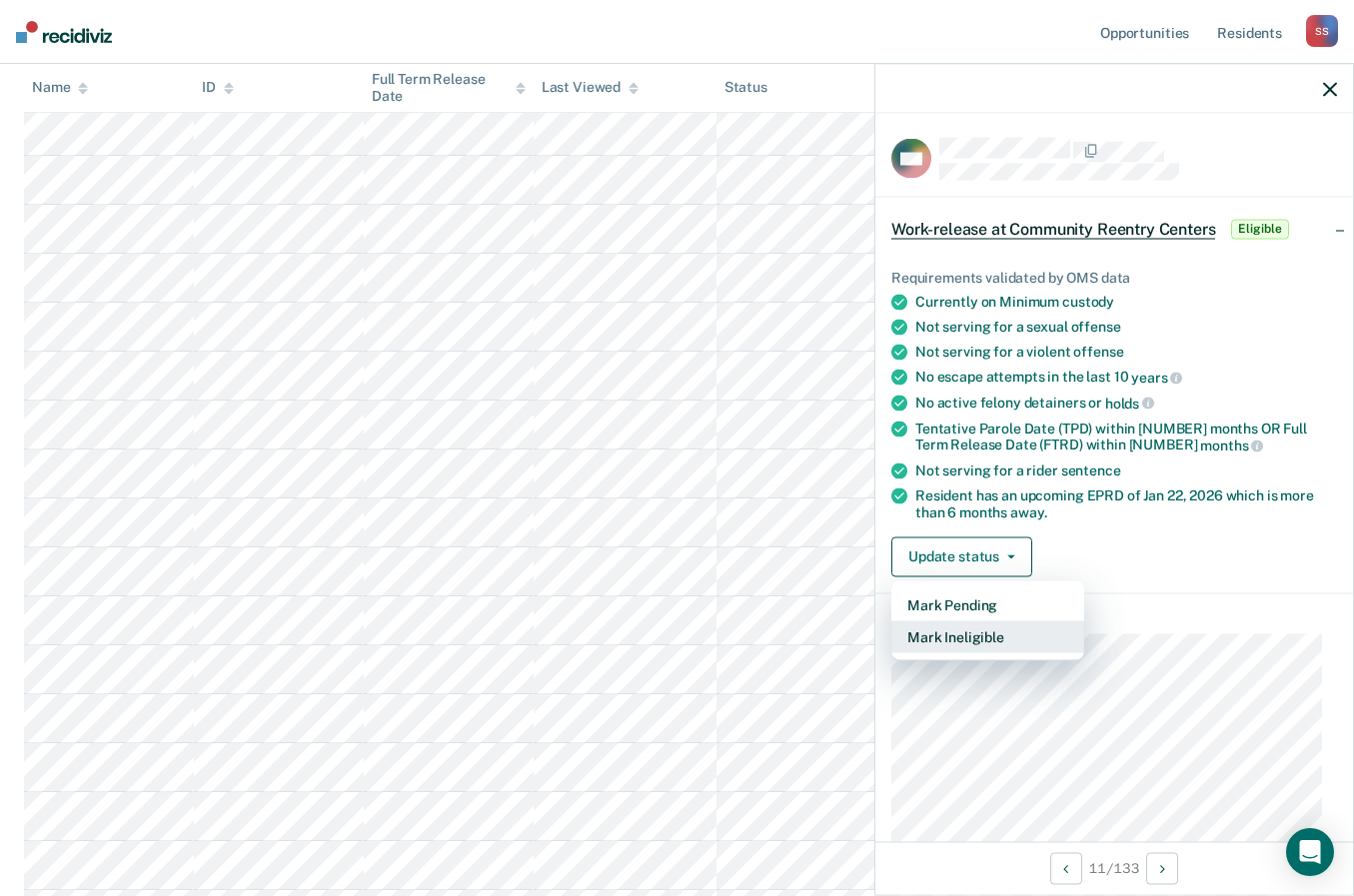 click on "Mark Ineligible" at bounding box center (987, 636) 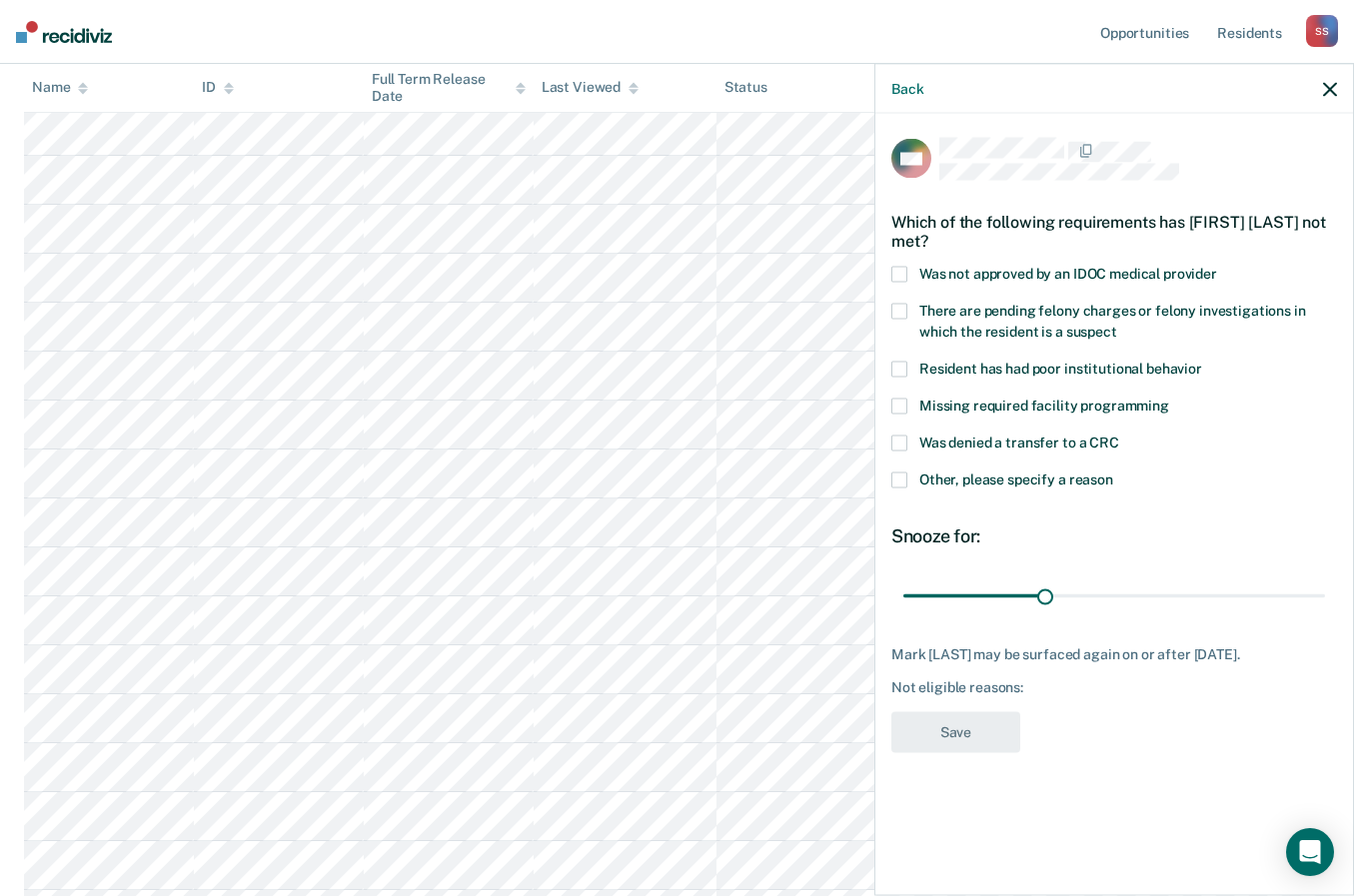 click at bounding box center [899, 480] 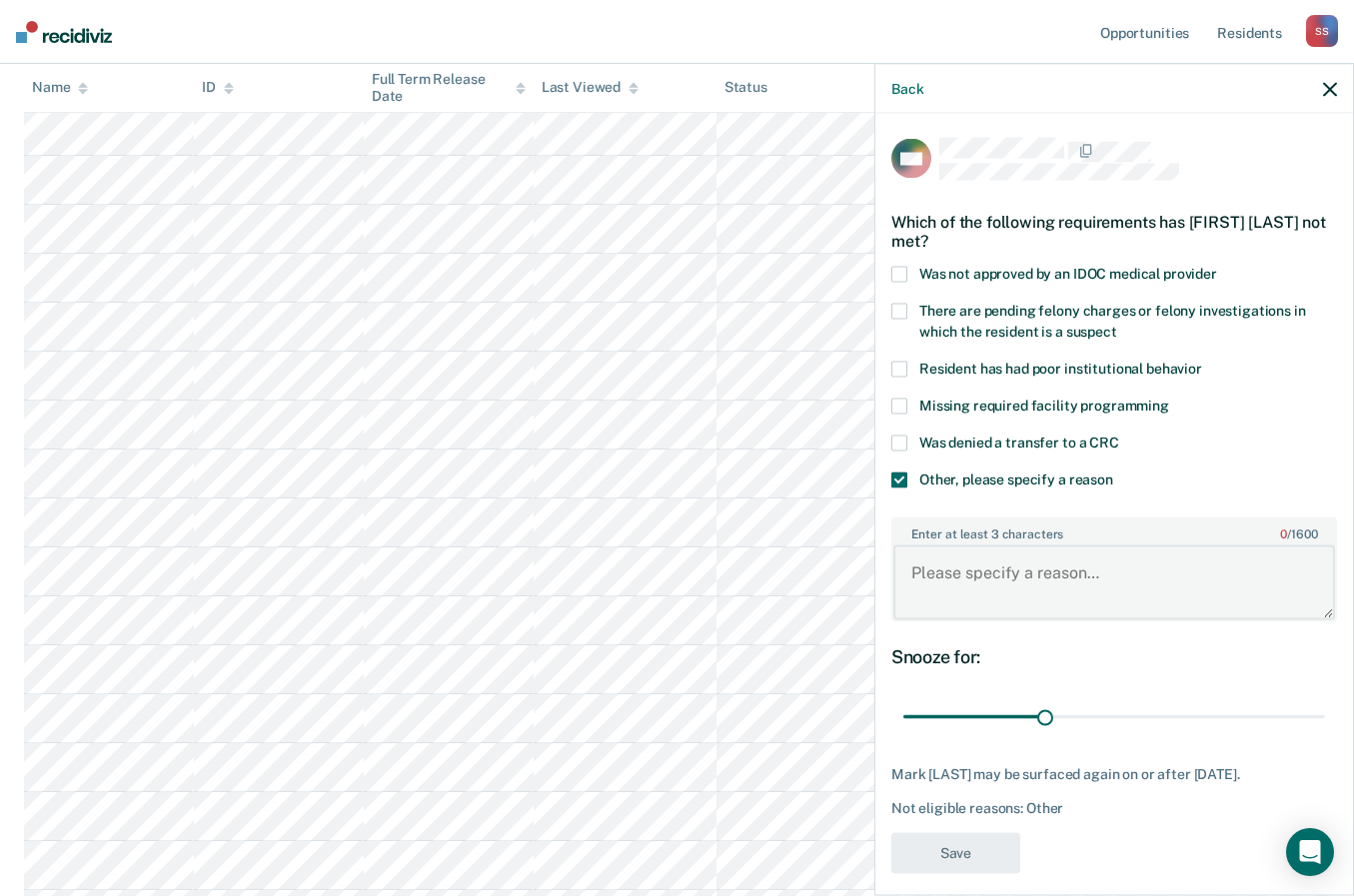 paste on "•	Screened for placement at TV-CRC, however, criminal history makes him ineligible / not an appropriate candidate." 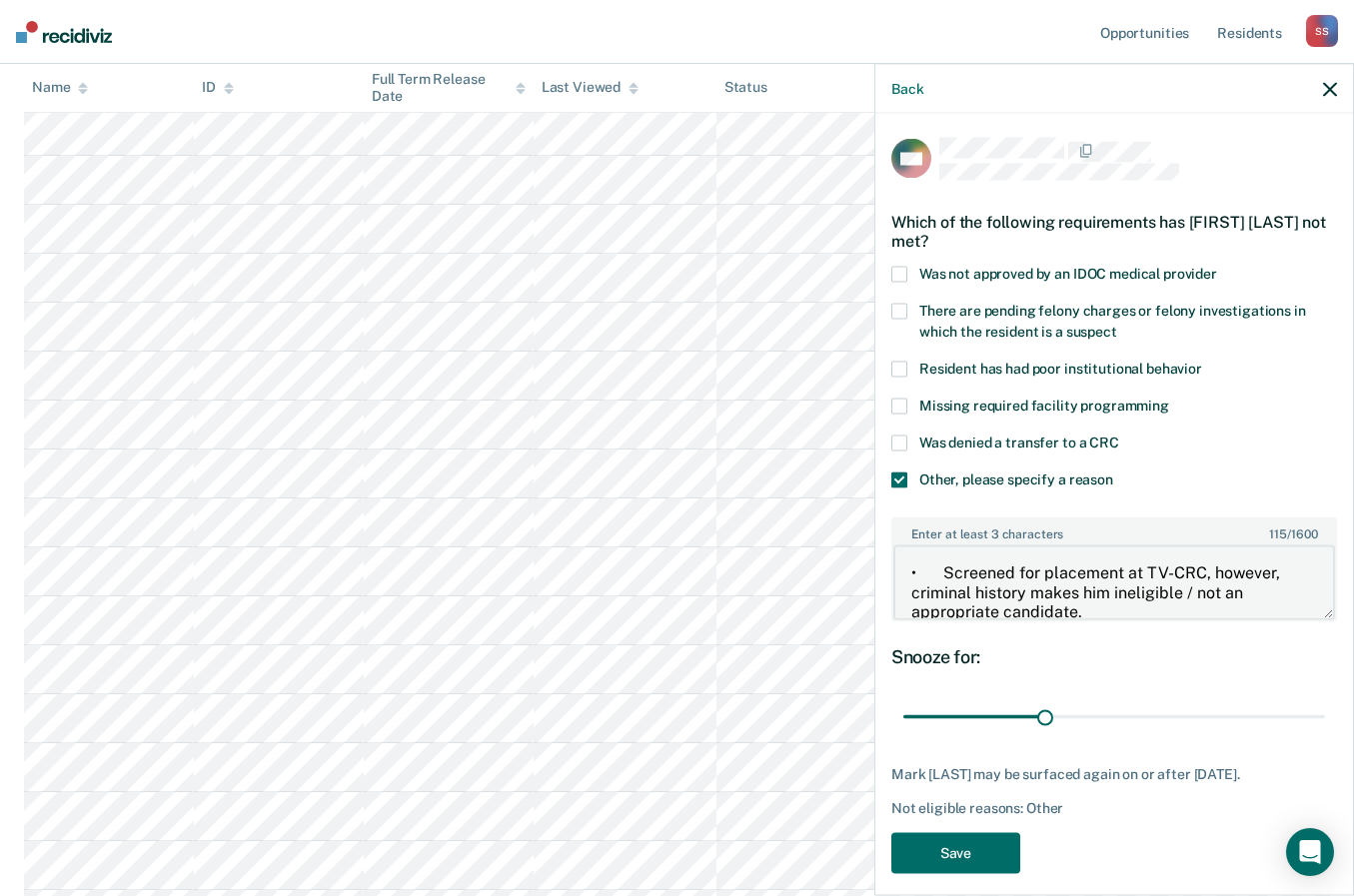 scroll, scrollTop: 3, scrollLeft: 0, axis: vertical 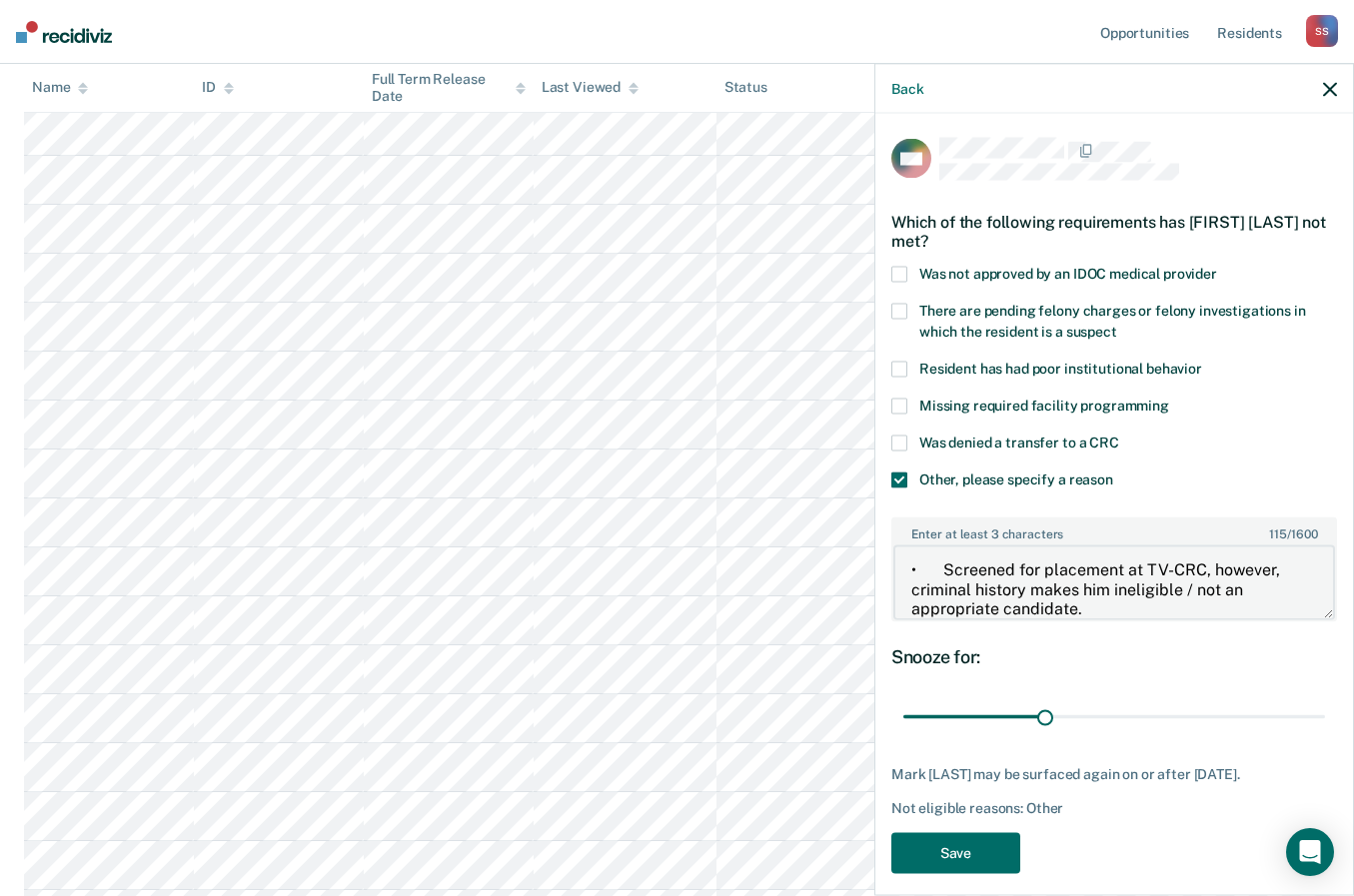 click on "•	Screened for placement at TV-CRC, however, criminal history makes him ineligible / not an appropriate candidate." at bounding box center [1114, 582] 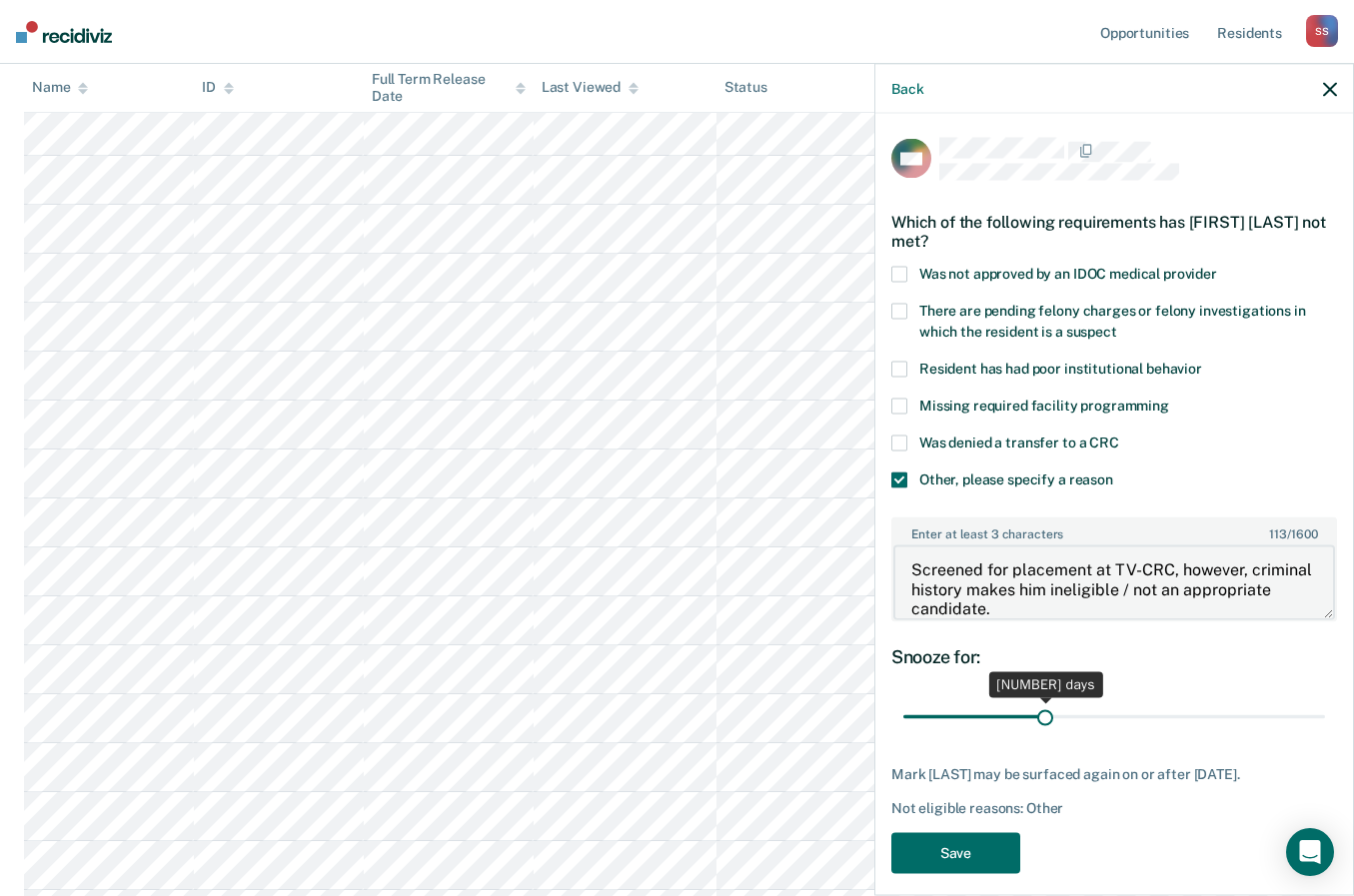 type on "Screened for placement at TV-CRC, however, criminal history makes him ineligible / not an appropriate candidate." 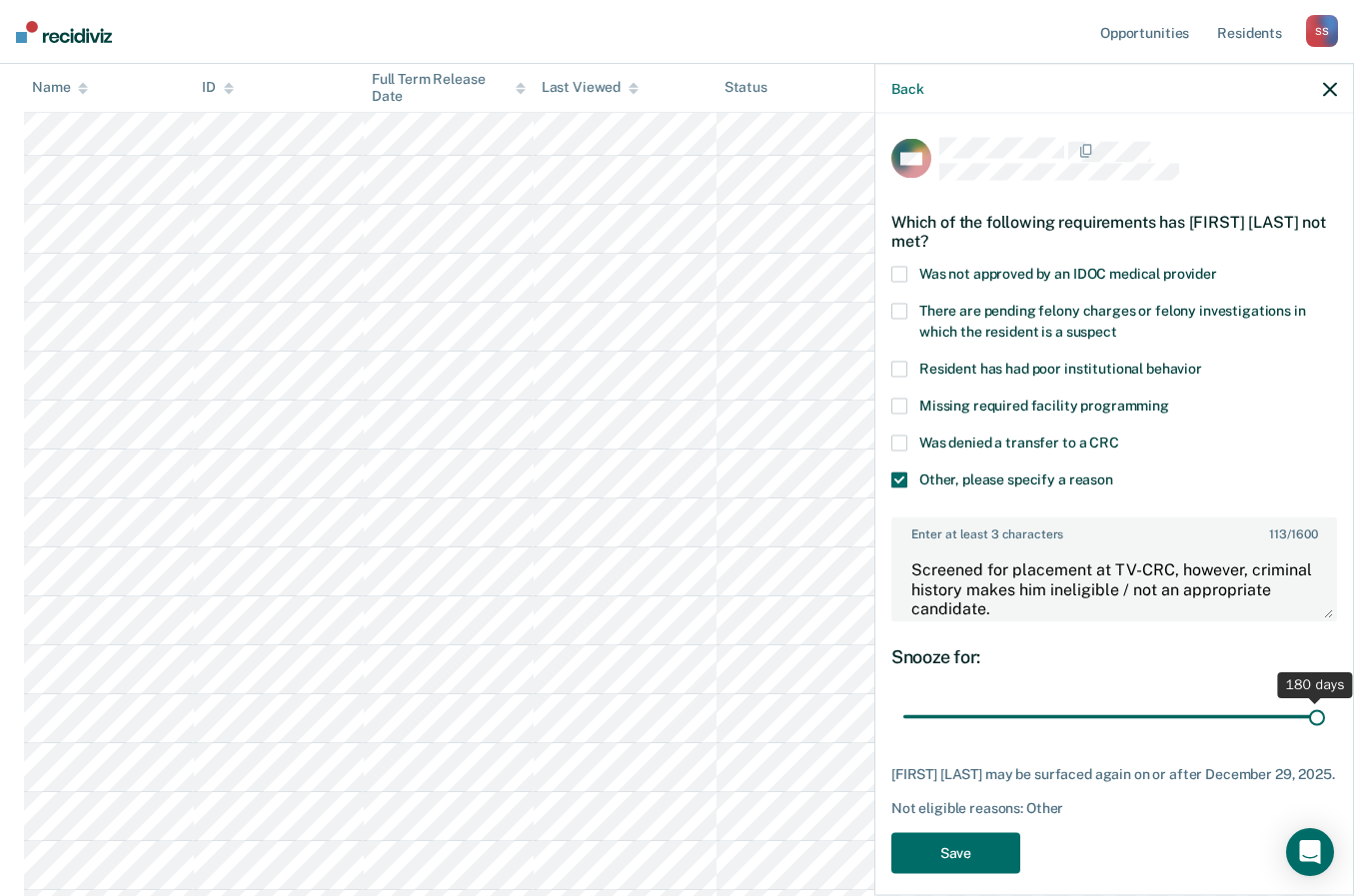 drag, startPoint x: 1041, startPoint y: 710, endPoint x: 1321, endPoint y: 711, distance: 280.0018 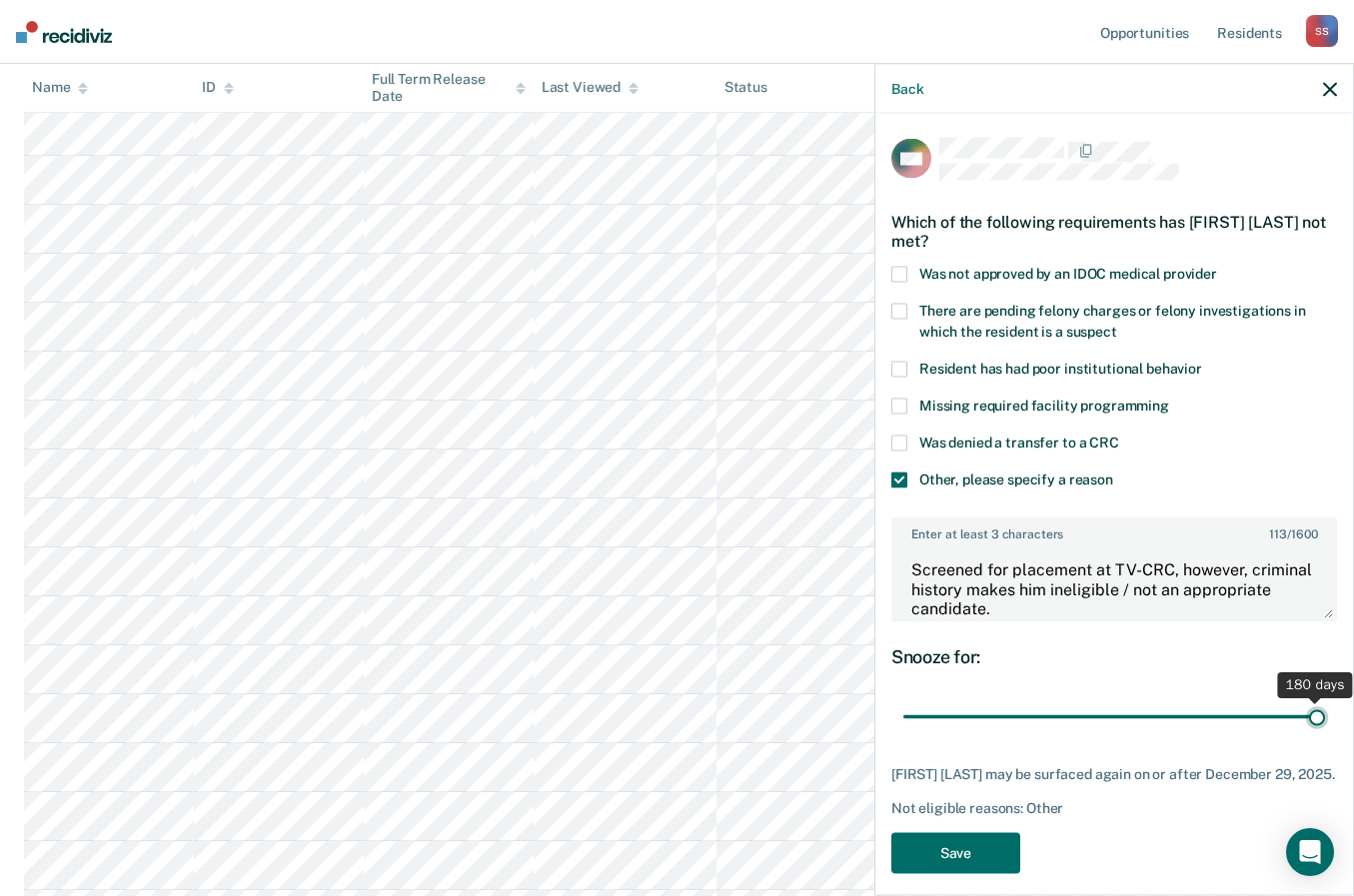 type on "180" 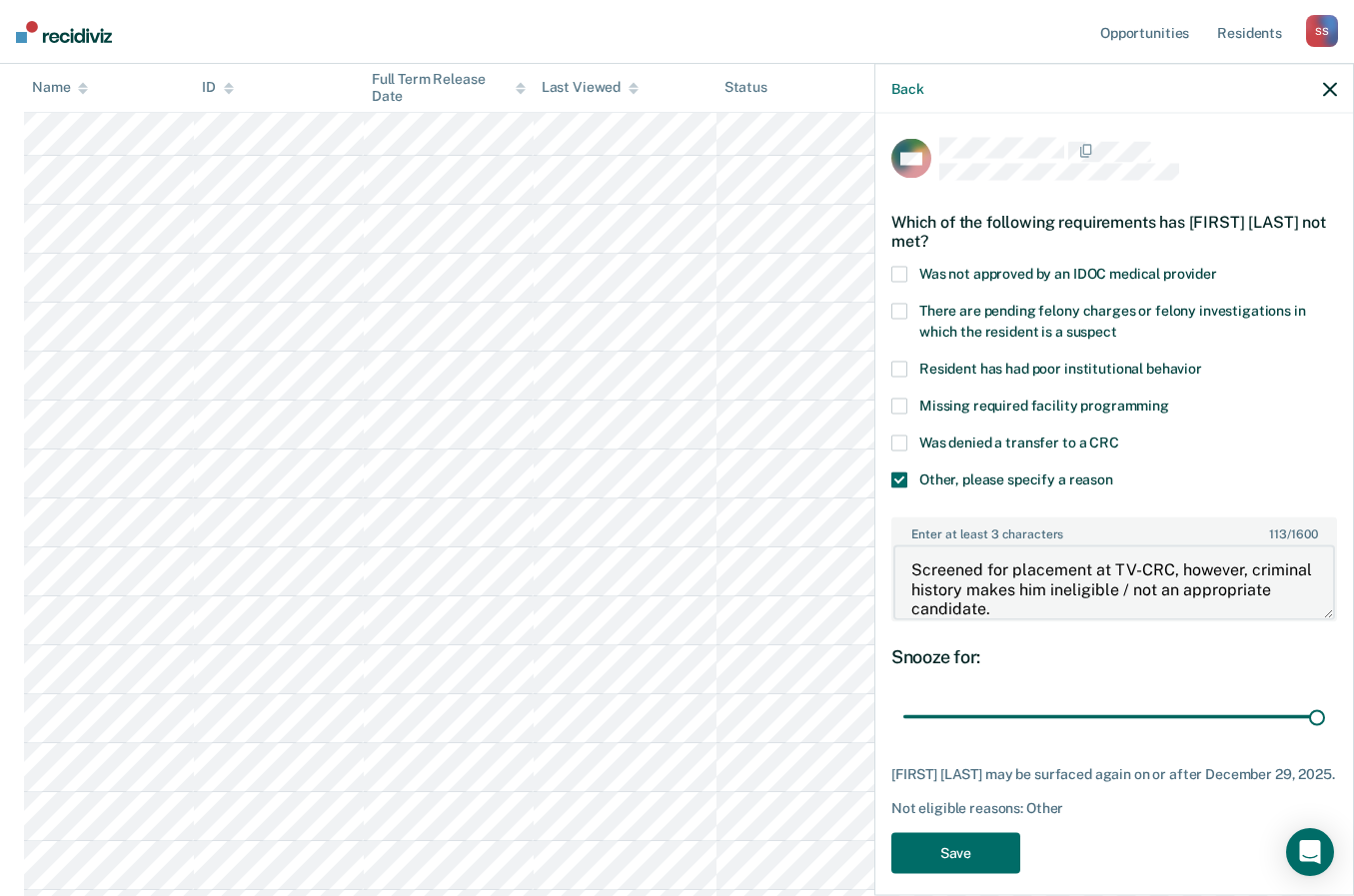 click on "Screened for placement at TV-CRC, however, criminal history makes him ineligible / not an appropriate candidate." at bounding box center [1114, 582] 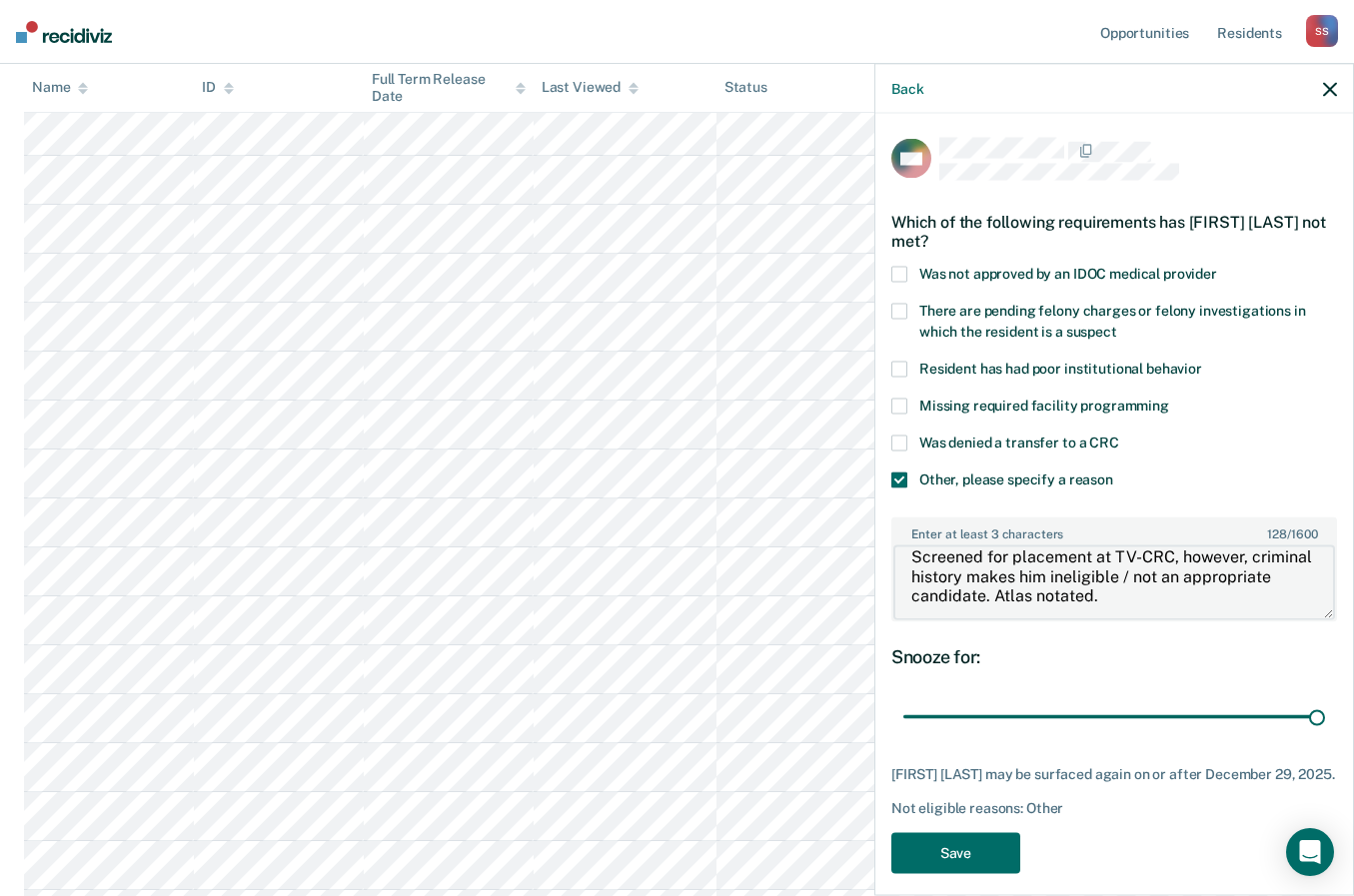 scroll, scrollTop: 20, scrollLeft: 0, axis: vertical 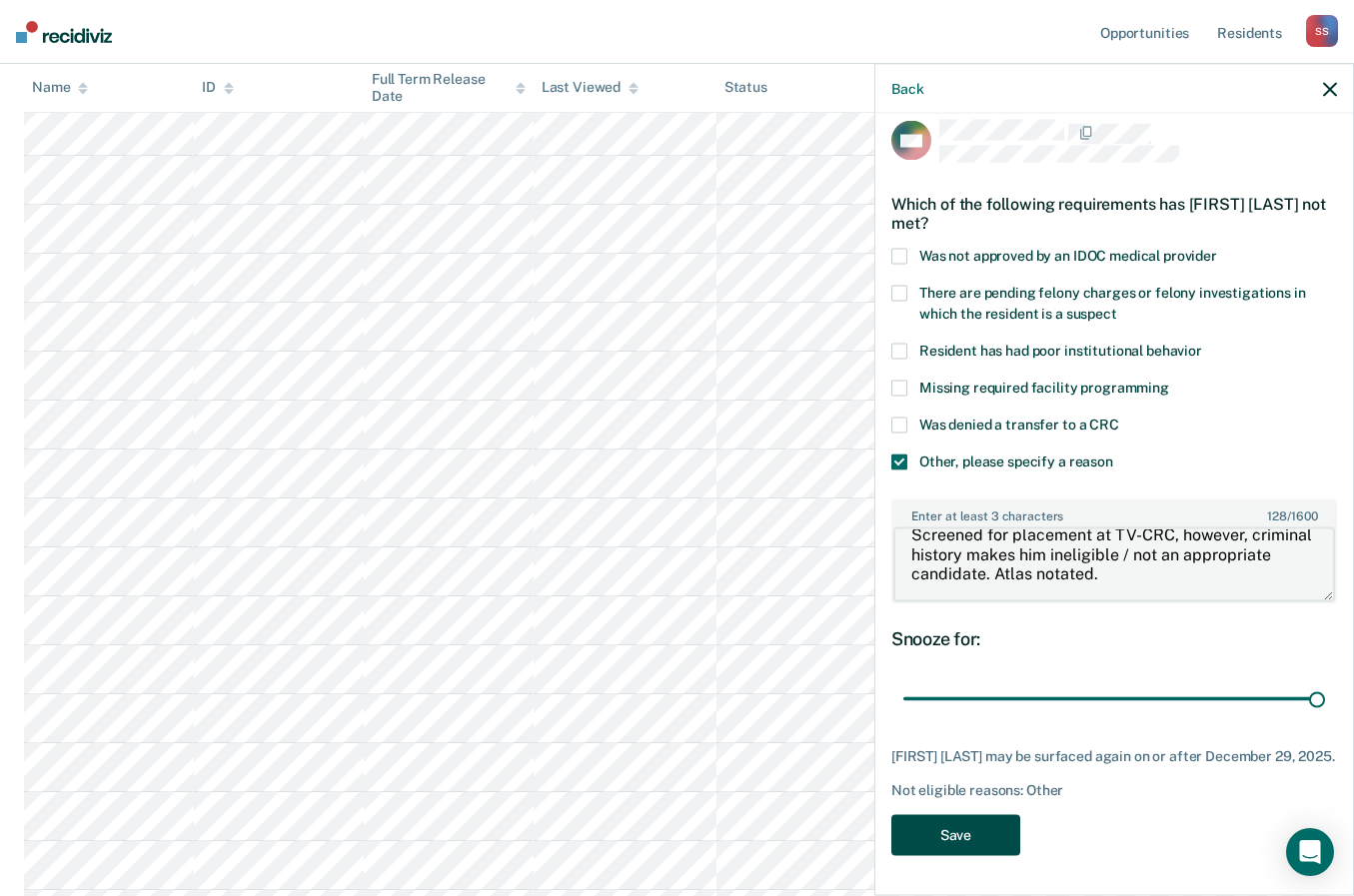 type on "Screened for placement at TV-CRC, however, criminal history makes him ineligible / not an appropriate candidate. Atlas notated." 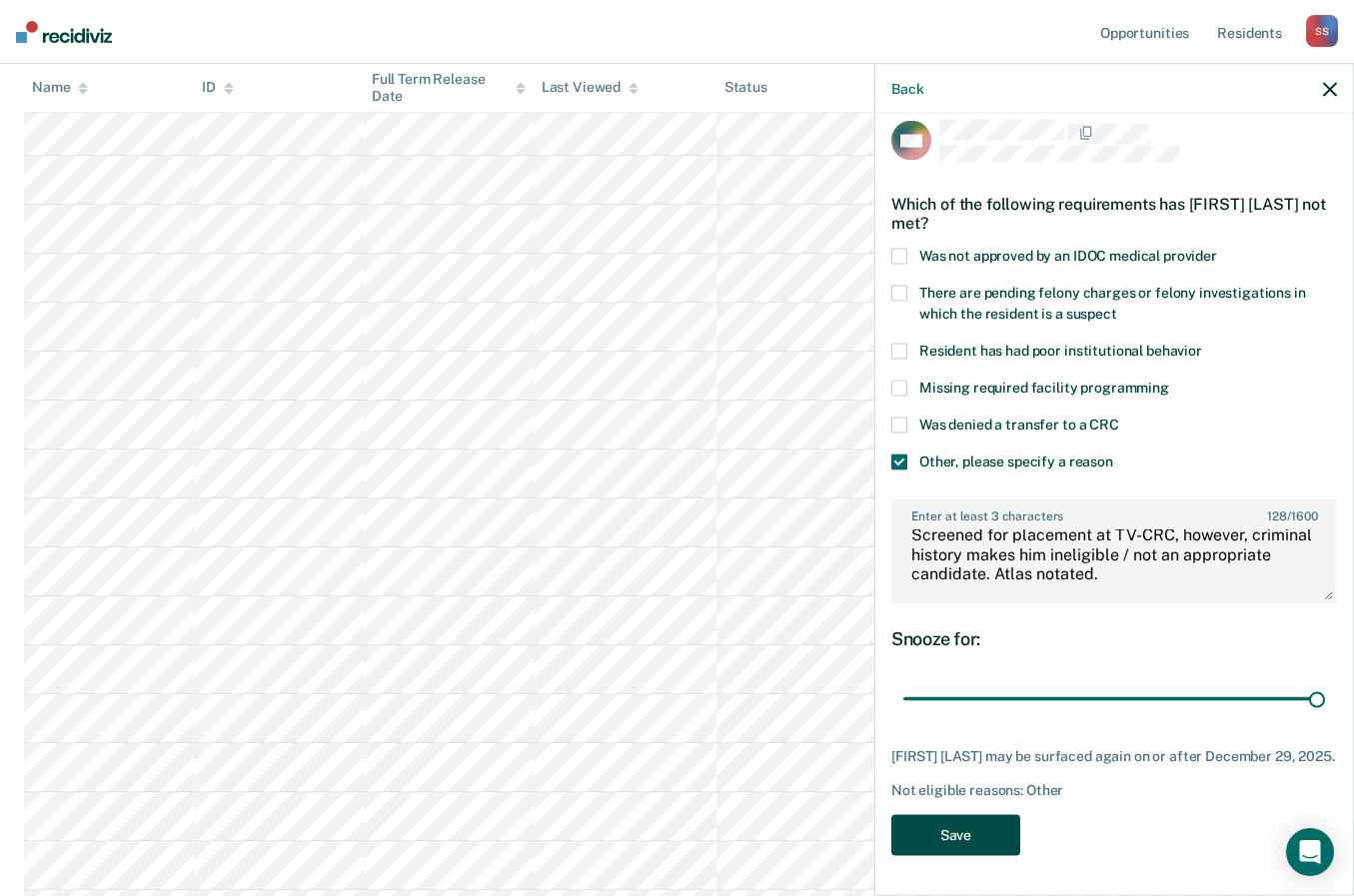 click on "Save" at bounding box center [955, 834] 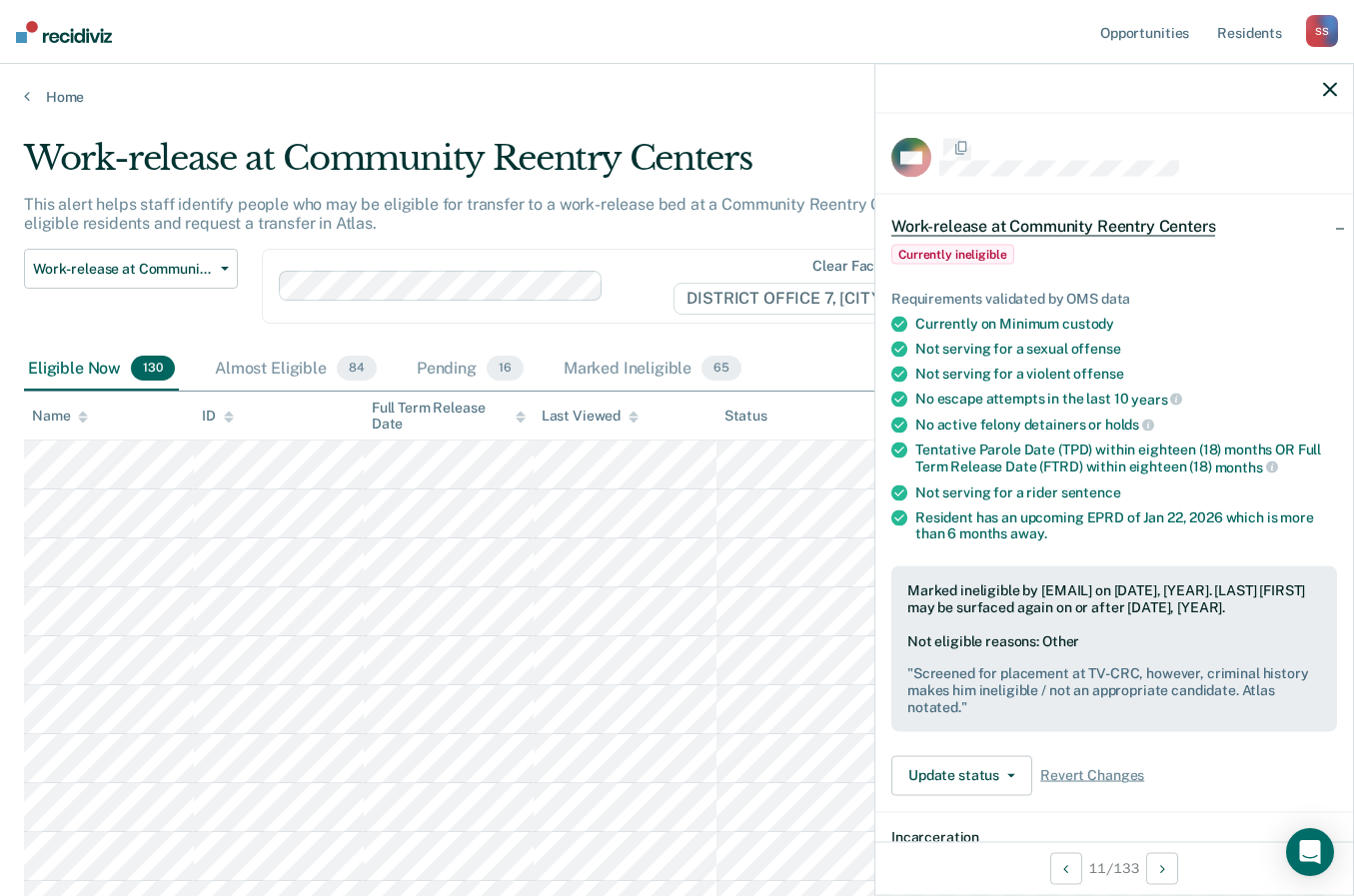 scroll, scrollTop: 392, scrollLeft: 0, axis: vertical 